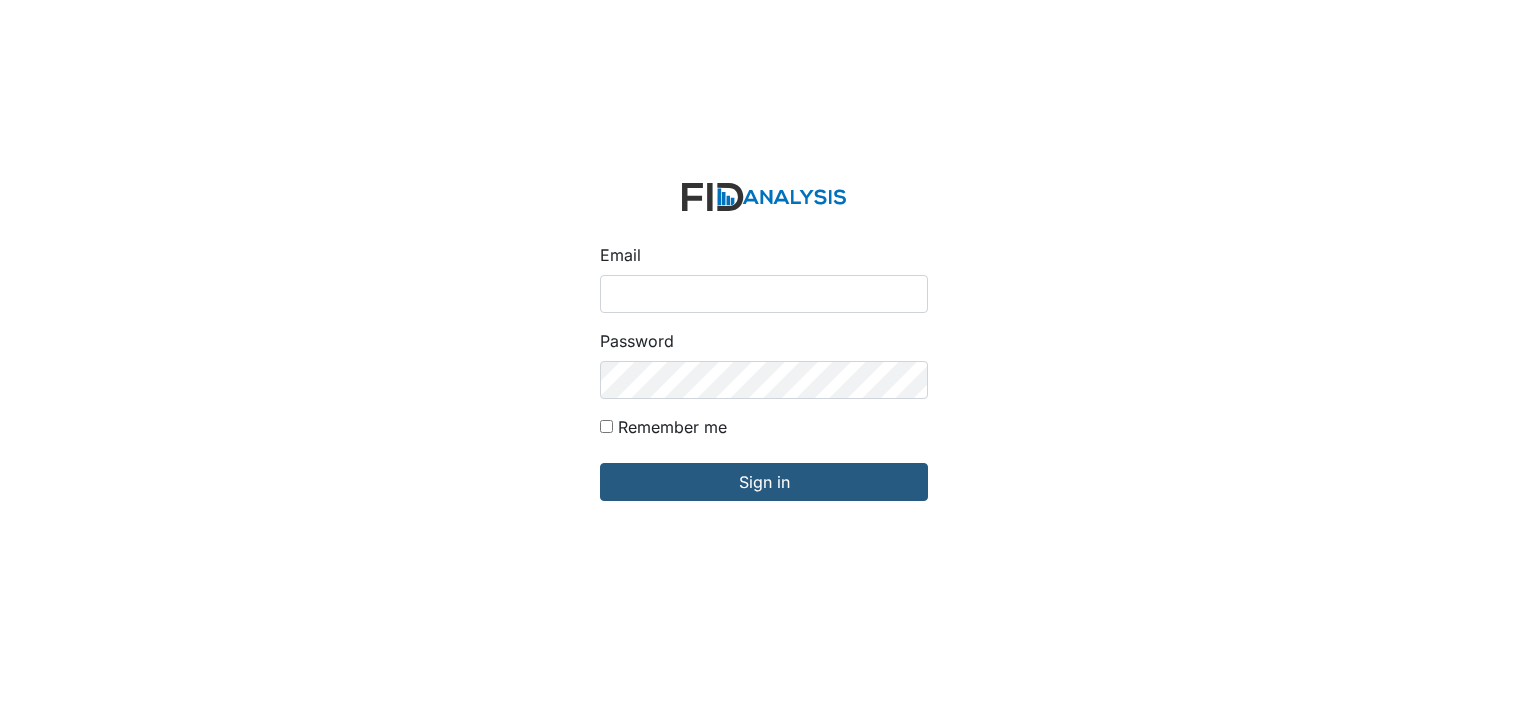 scroll, scrollTop: 0, scrollLeft: 0, axis: both 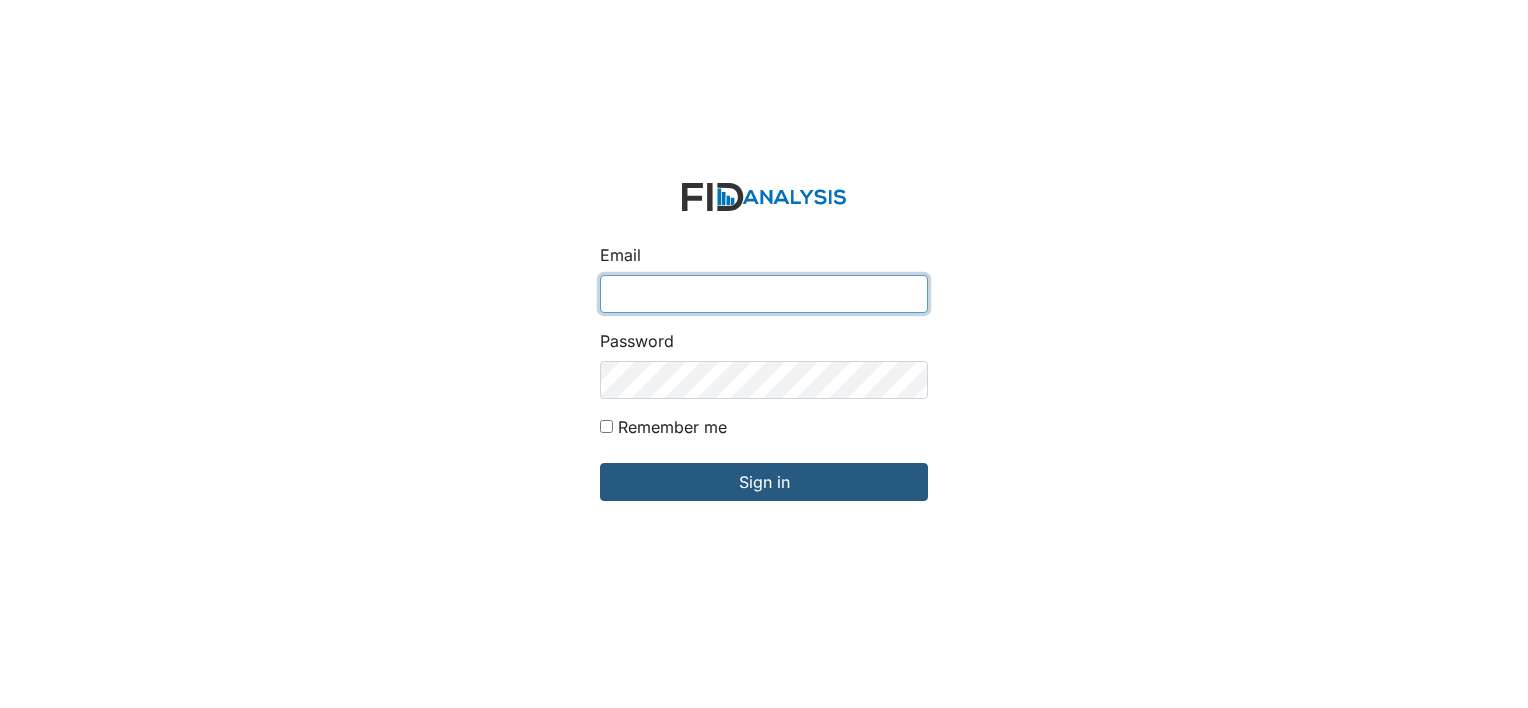 type on "[EMAIL]" 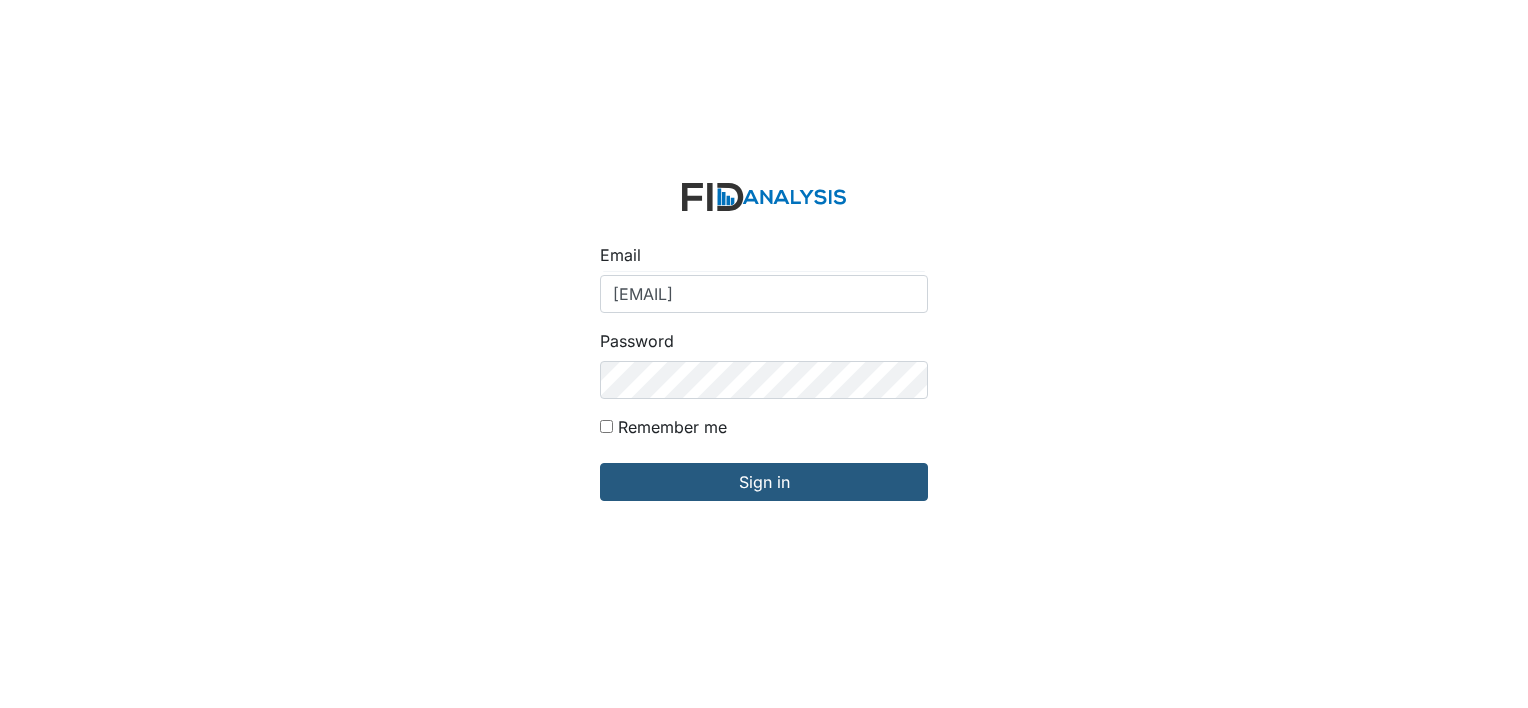 click on "Email
[EMAIL]
Password
Remember me
Sign in" at bounding box center [764, 354] 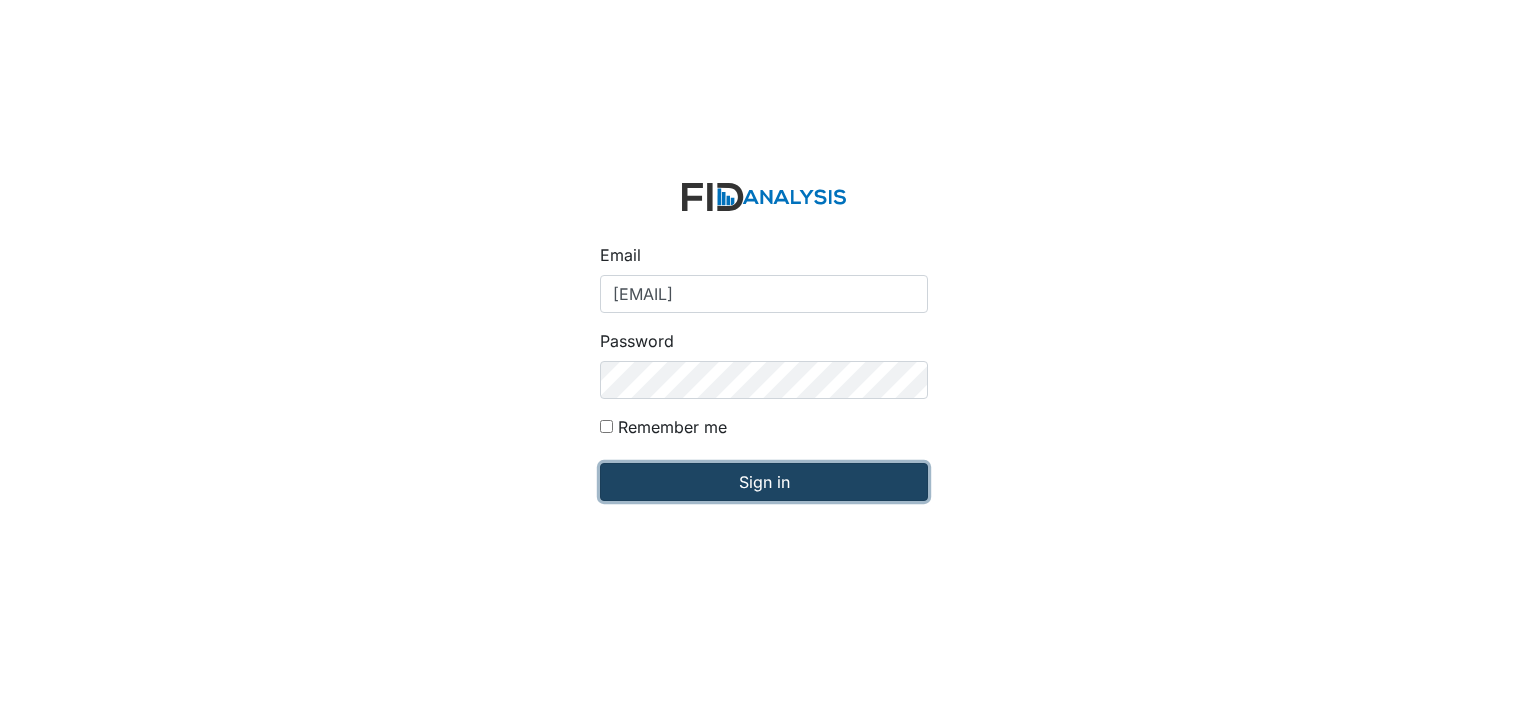 click on "Sign in" at bounding box center [764, 482] 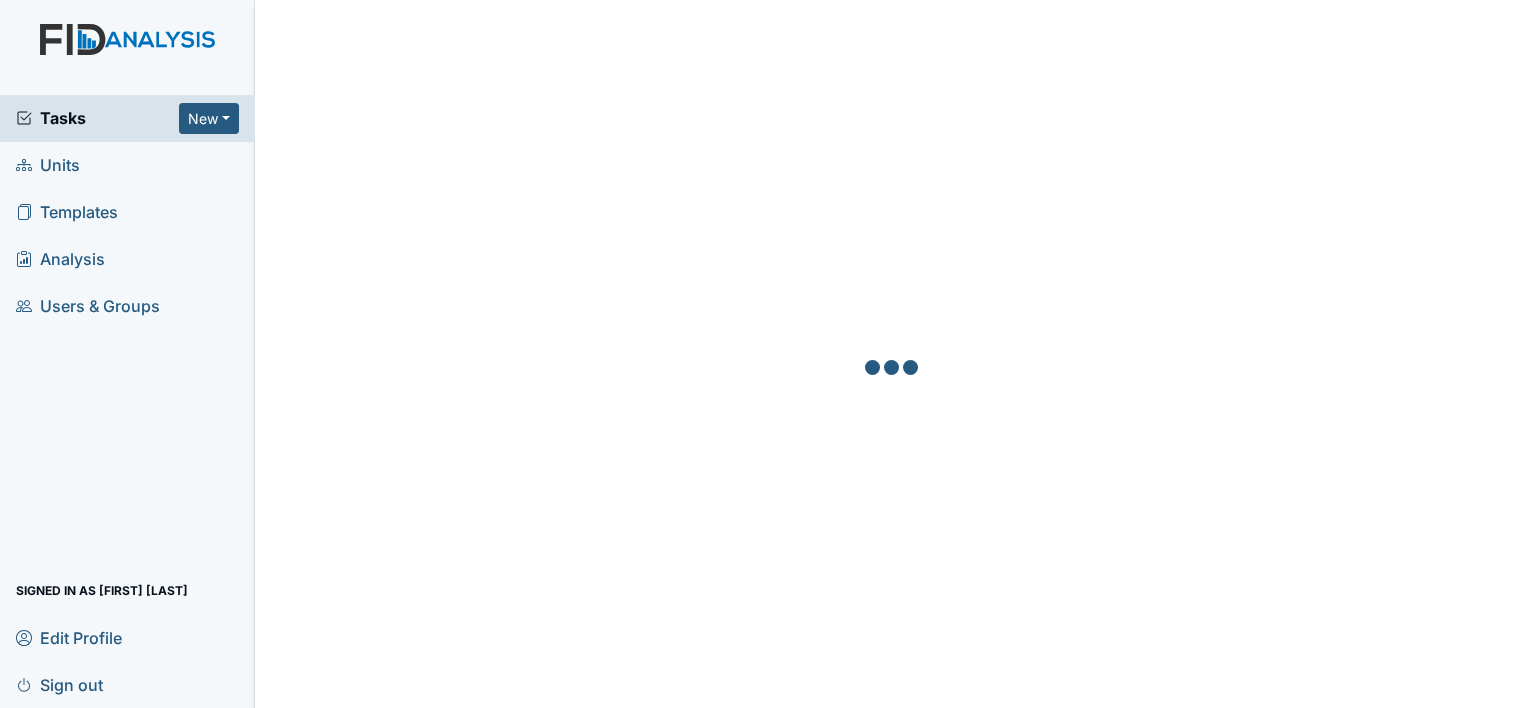 scroll, scrollTop: 0, scrollLeft: 0, axis: both 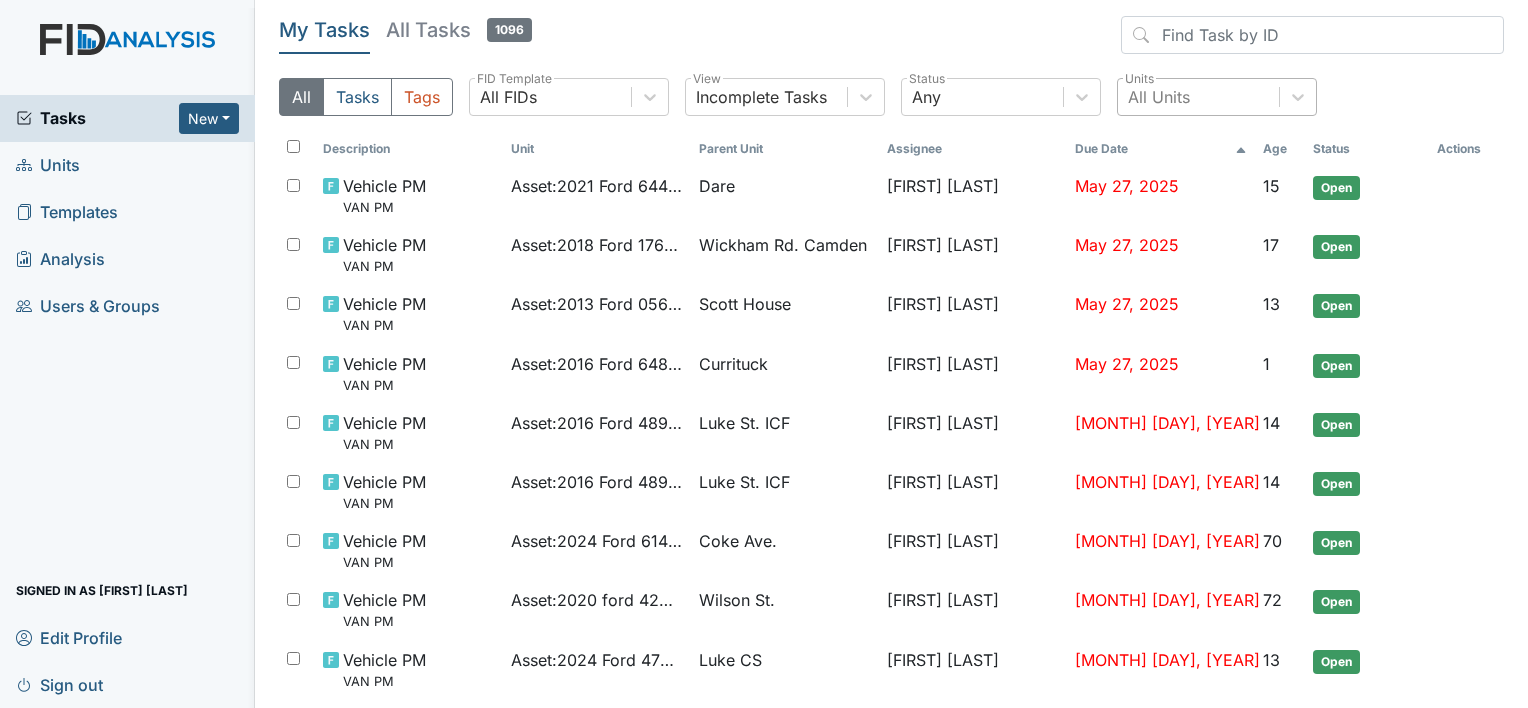 click on "All Units" at bounding box center [1159, 97] 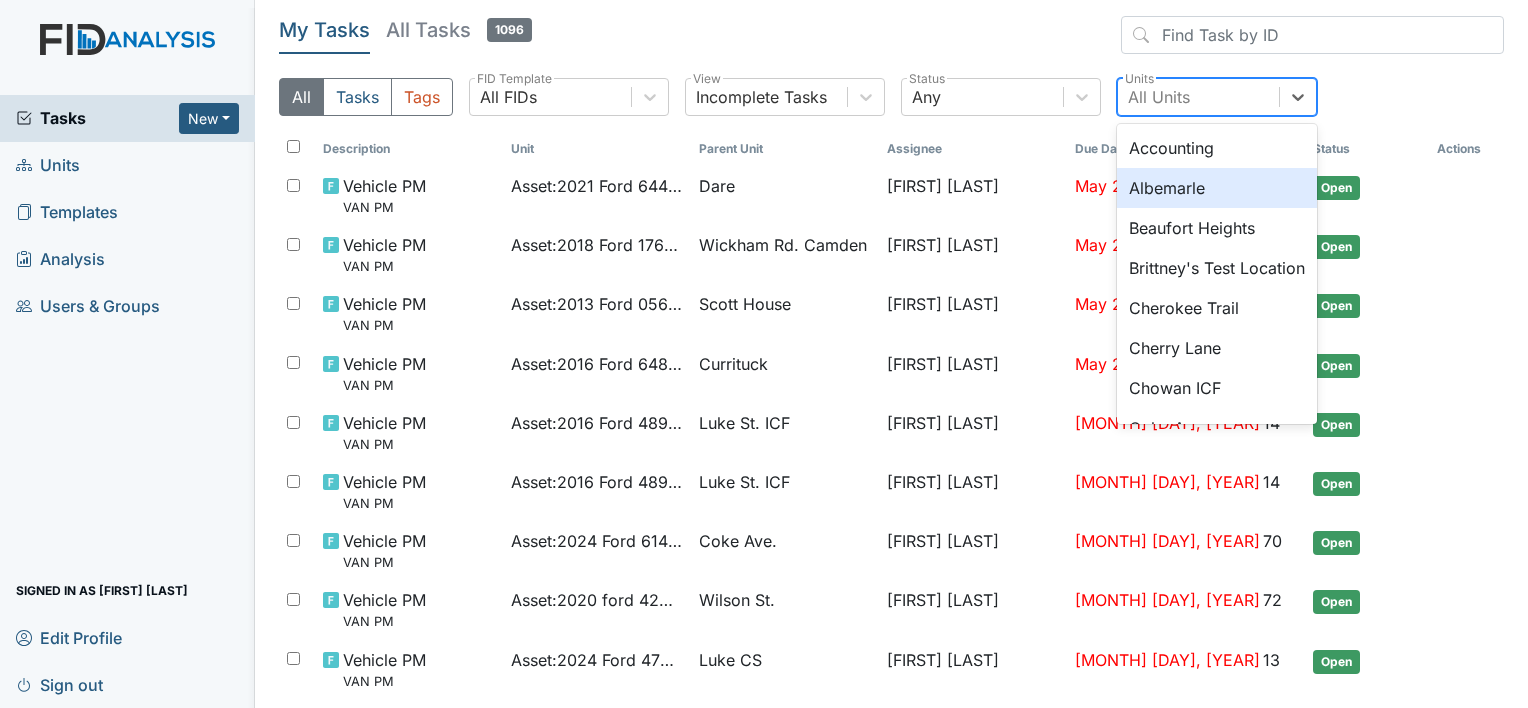 click on "Albemarle" at bounding box center [1217, 188] 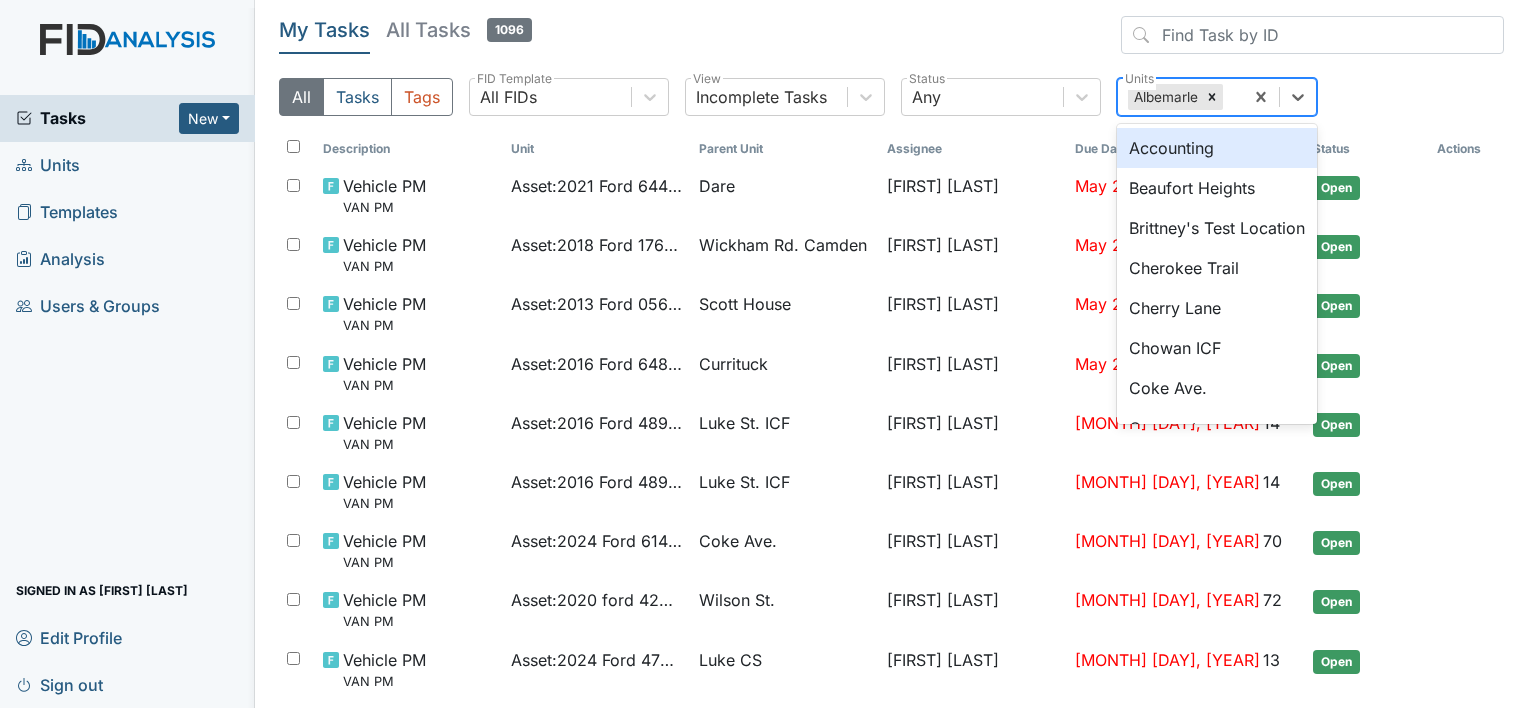 click on "Albemarle" at bounding box center [1164, 97] 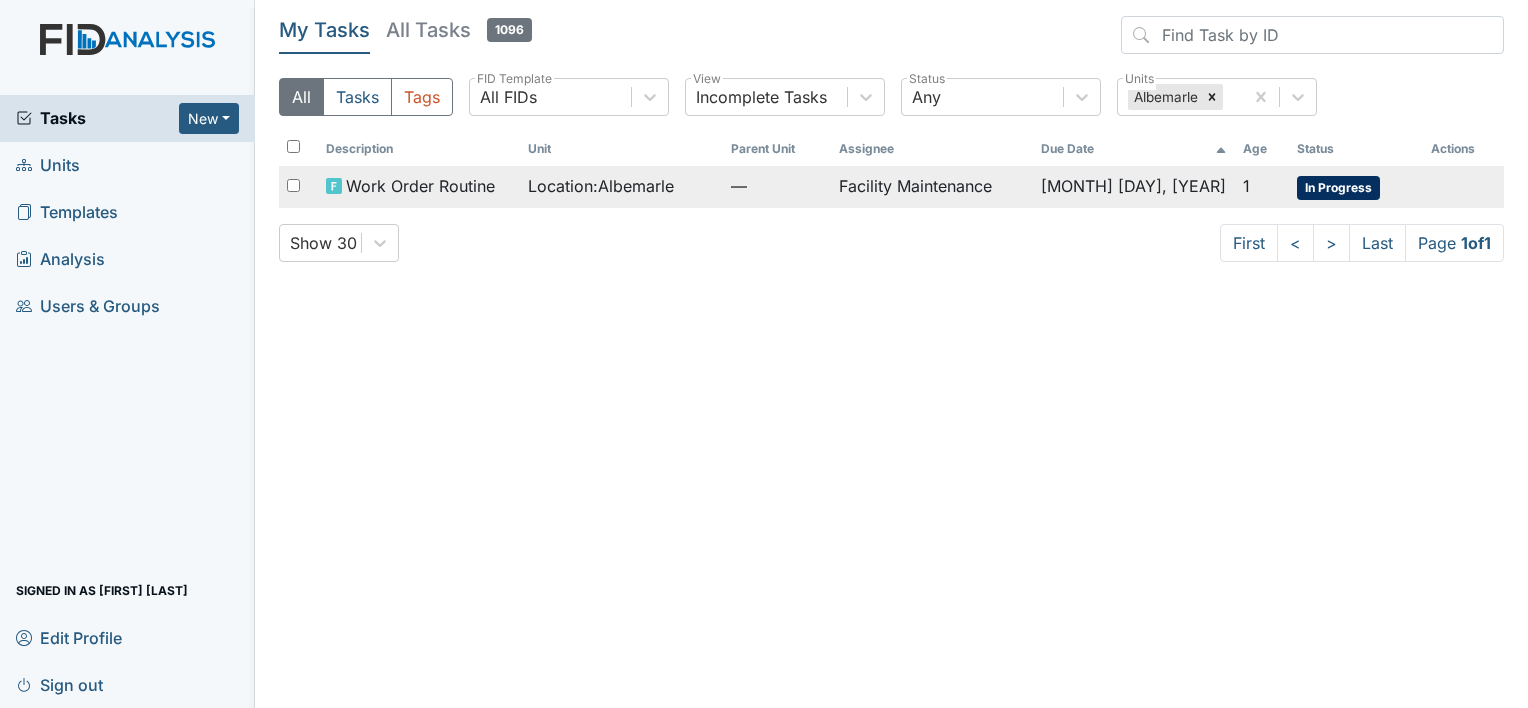 click on "Location :  Albemarle" at bounding box center [601, 186] 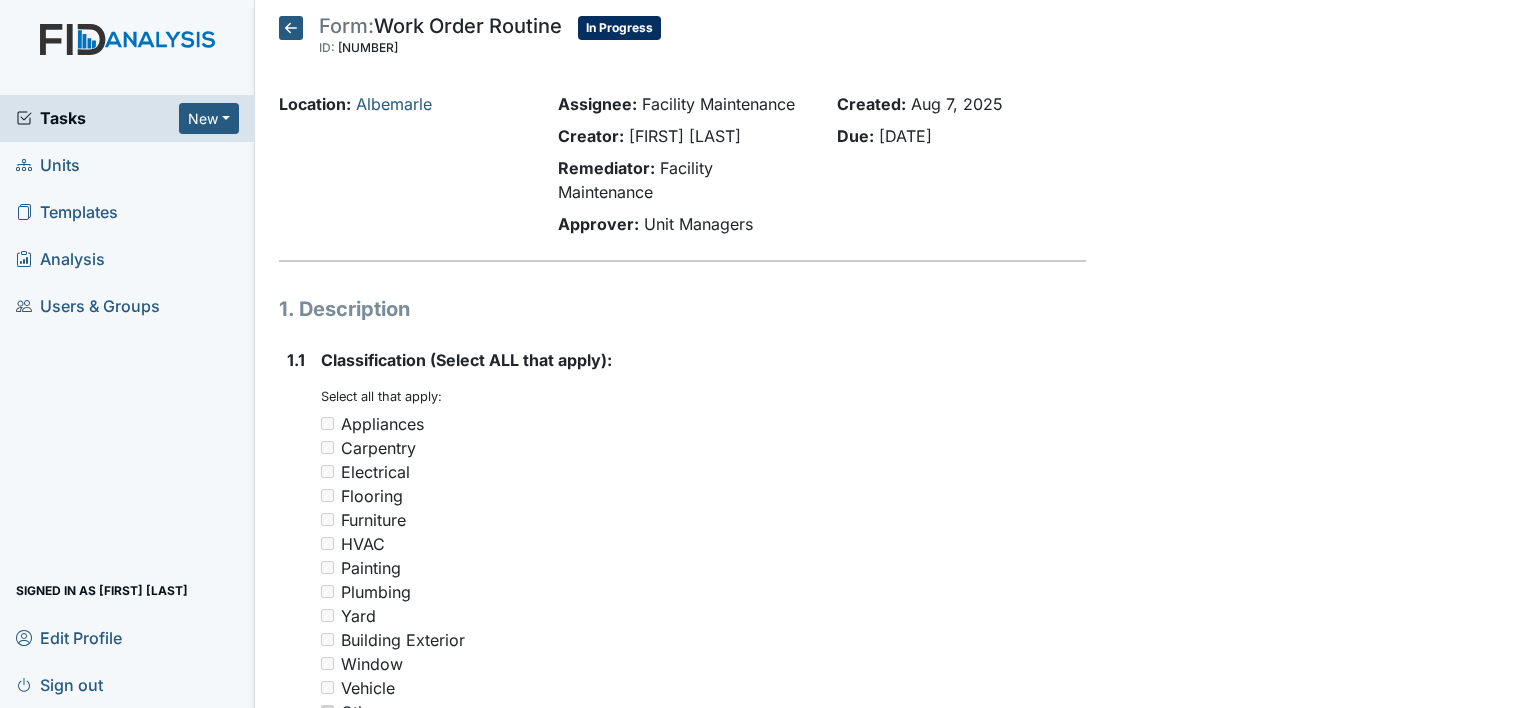 scroll, scrollTop: 0, scrollLeft: 0, axis: both 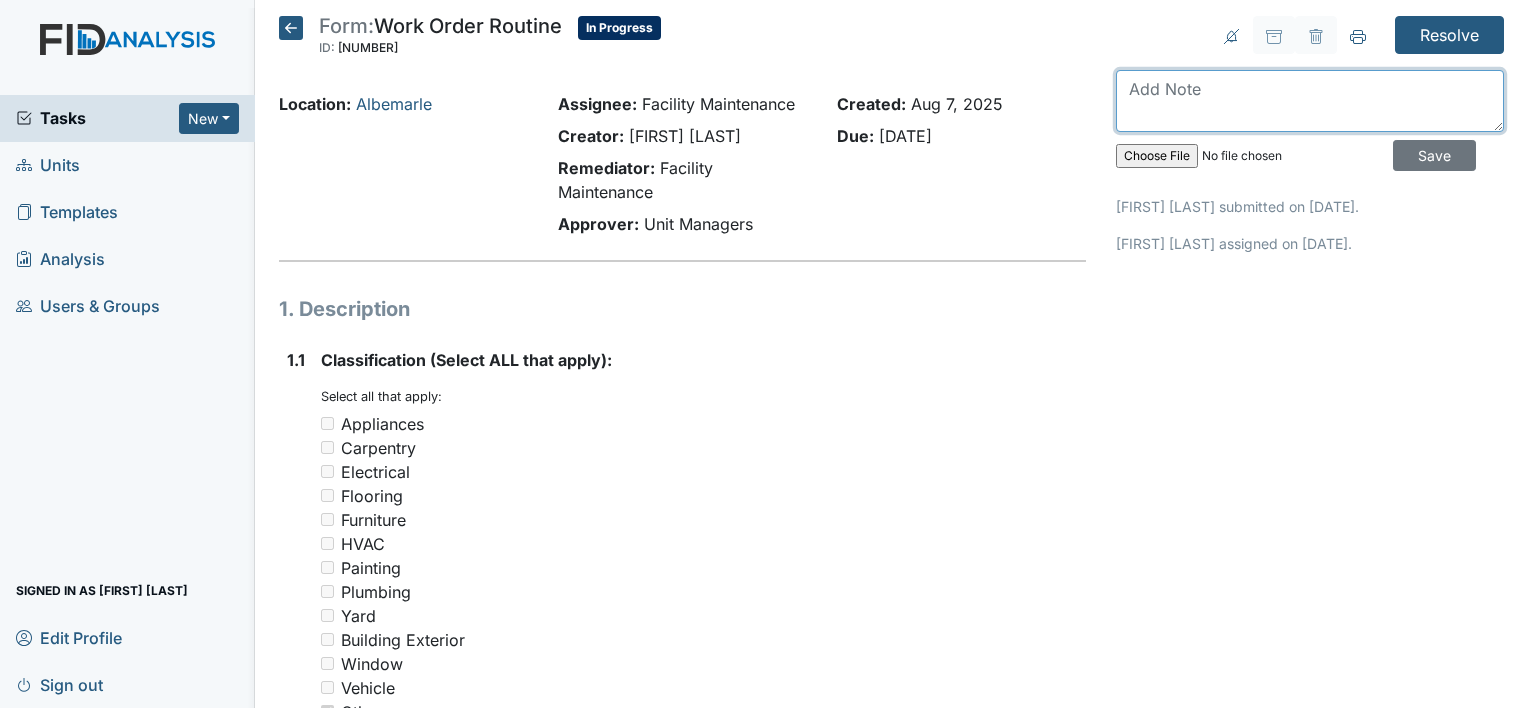 click at bounding box center [1310, 101] 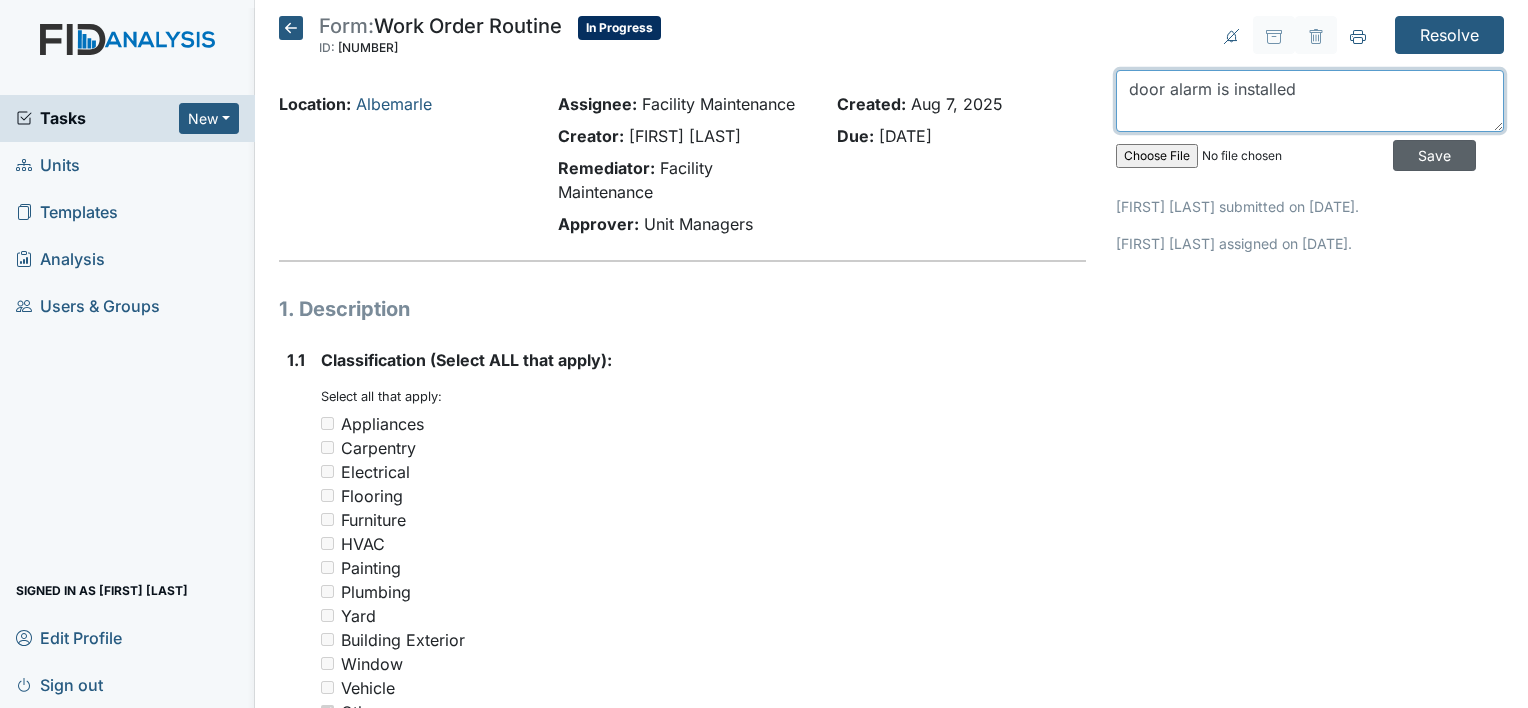 type on "door alarm is installed" 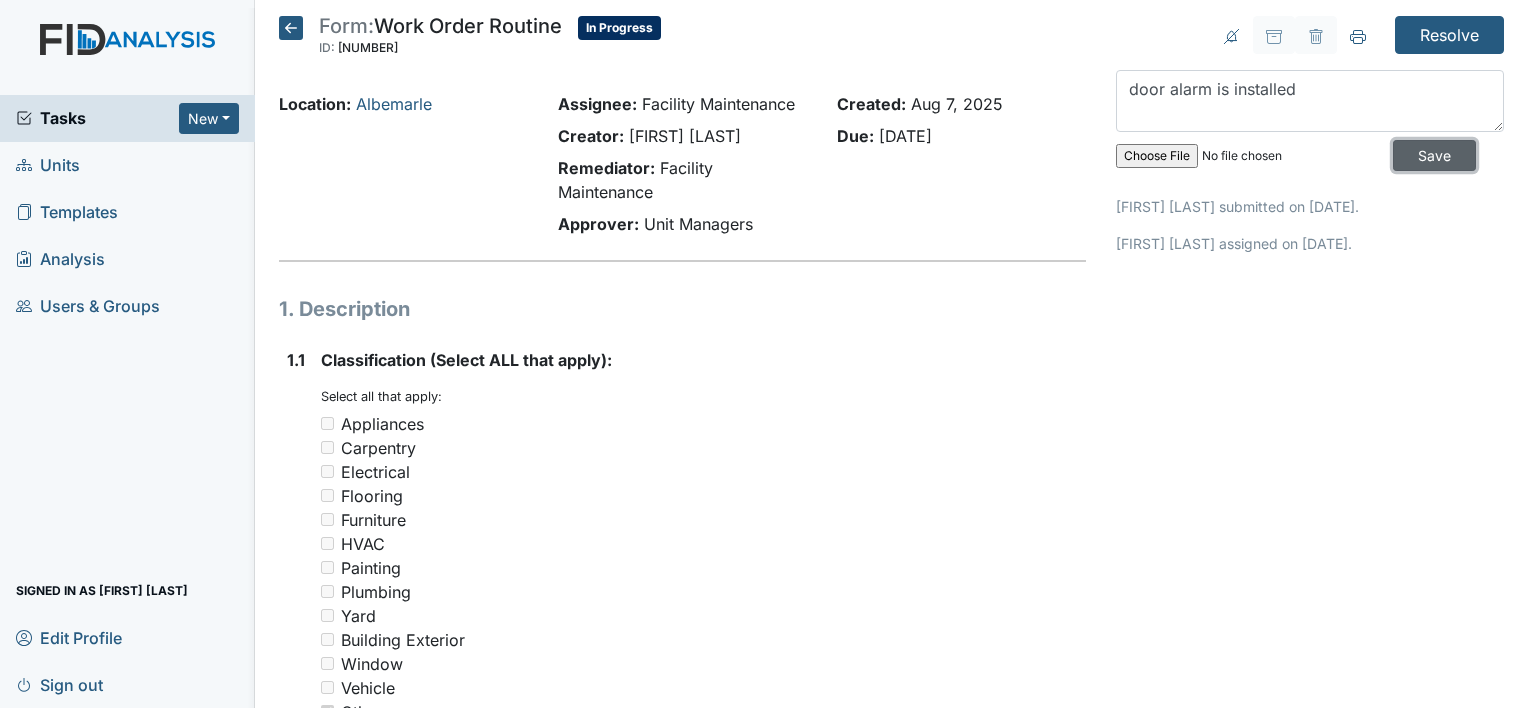click on "Save" at bounding box center [1434, 155] 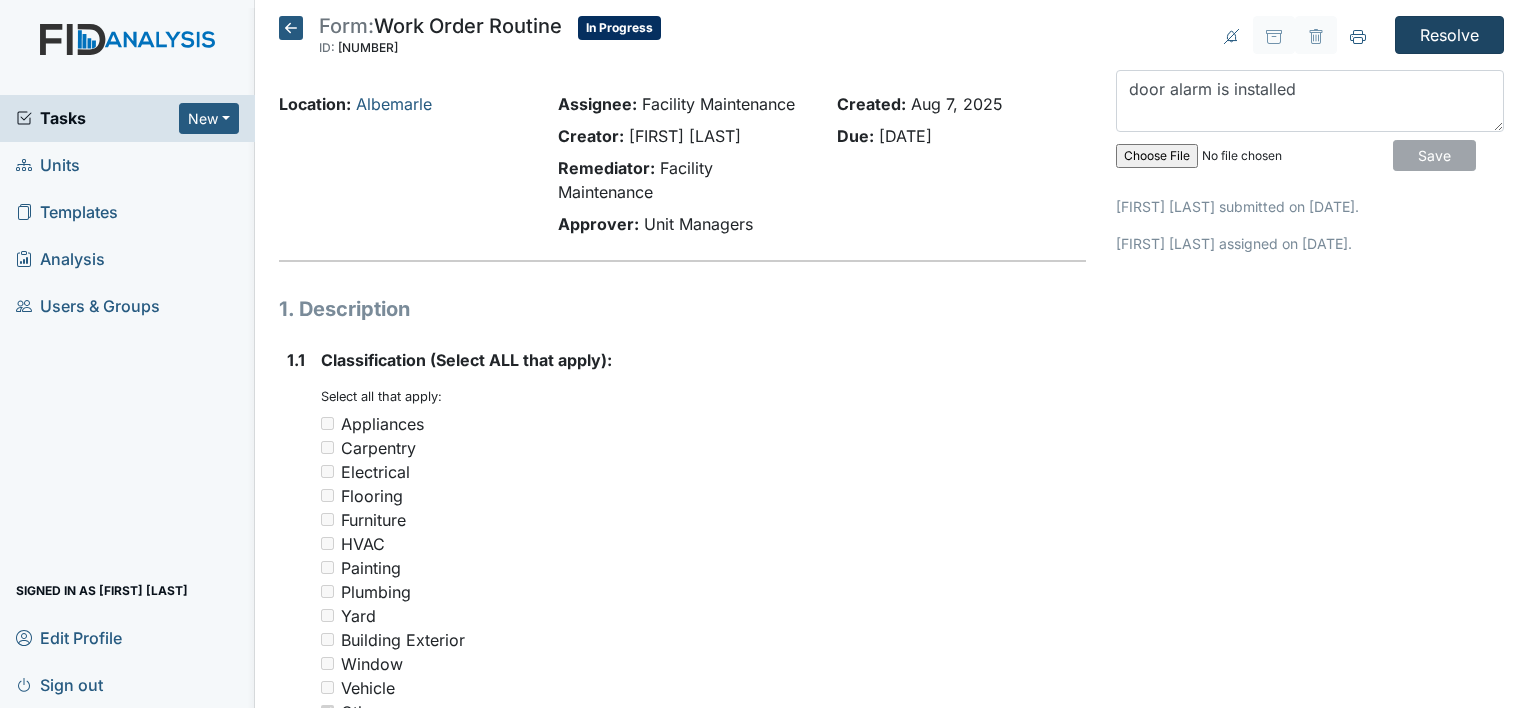type 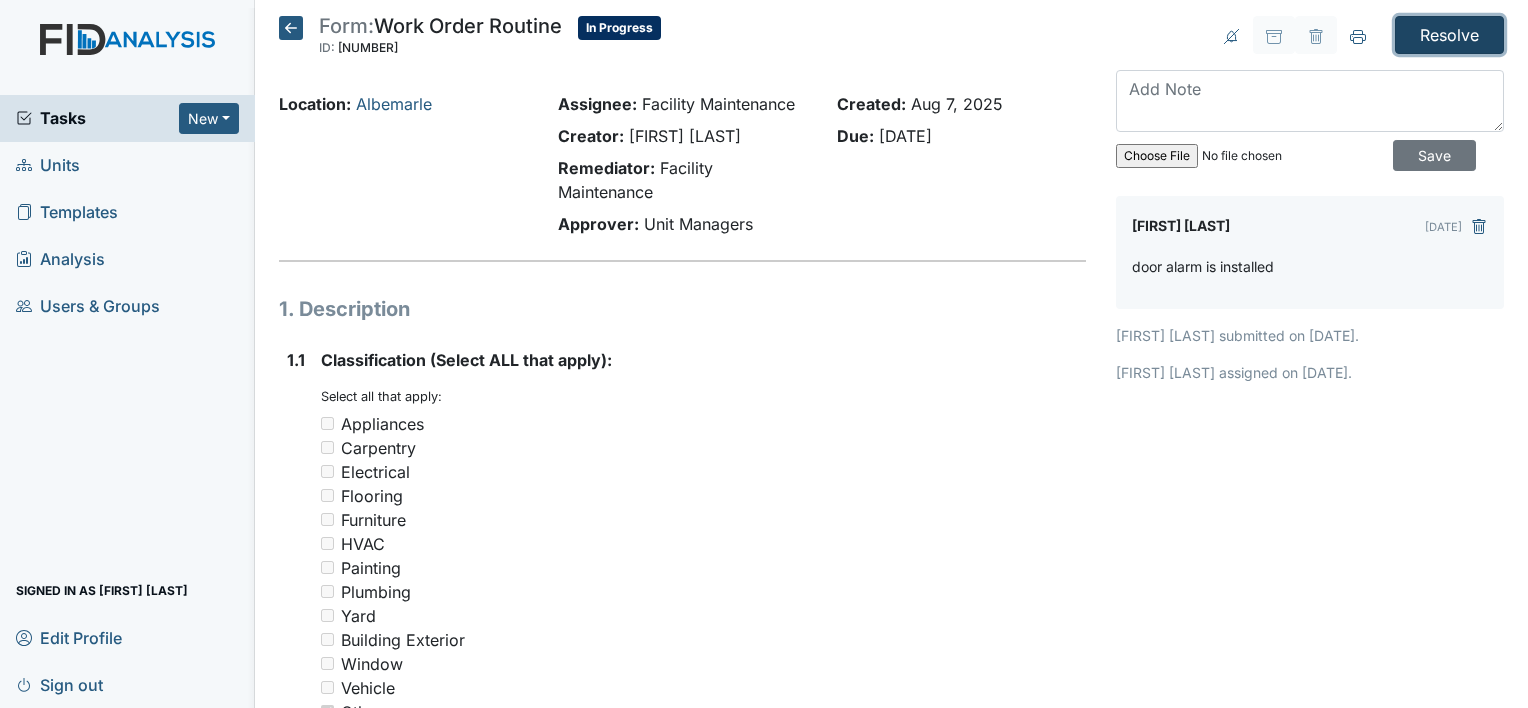 click on "Resolve" at bounding box center (1449, 35) 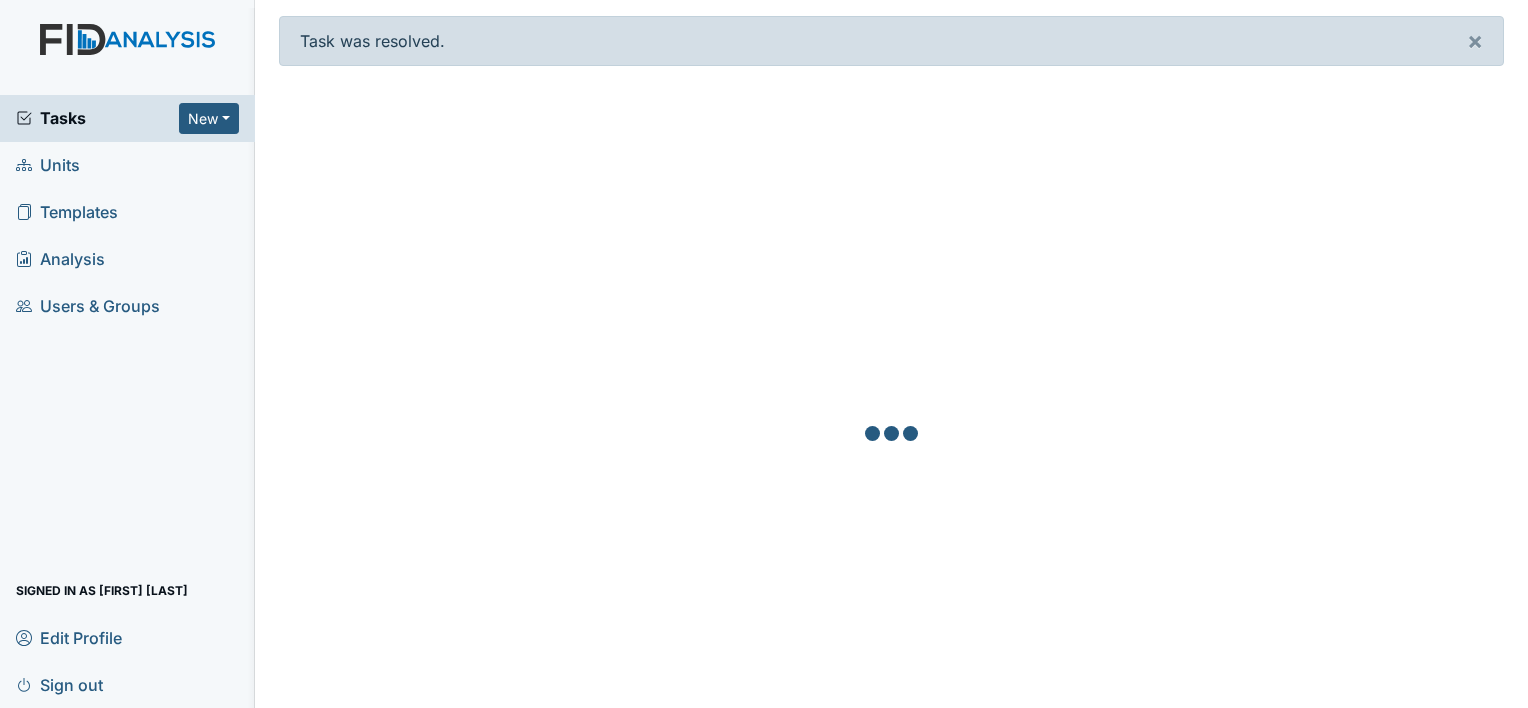 scroll, scrollTop: 0, scrollLeft: 0, axis: both 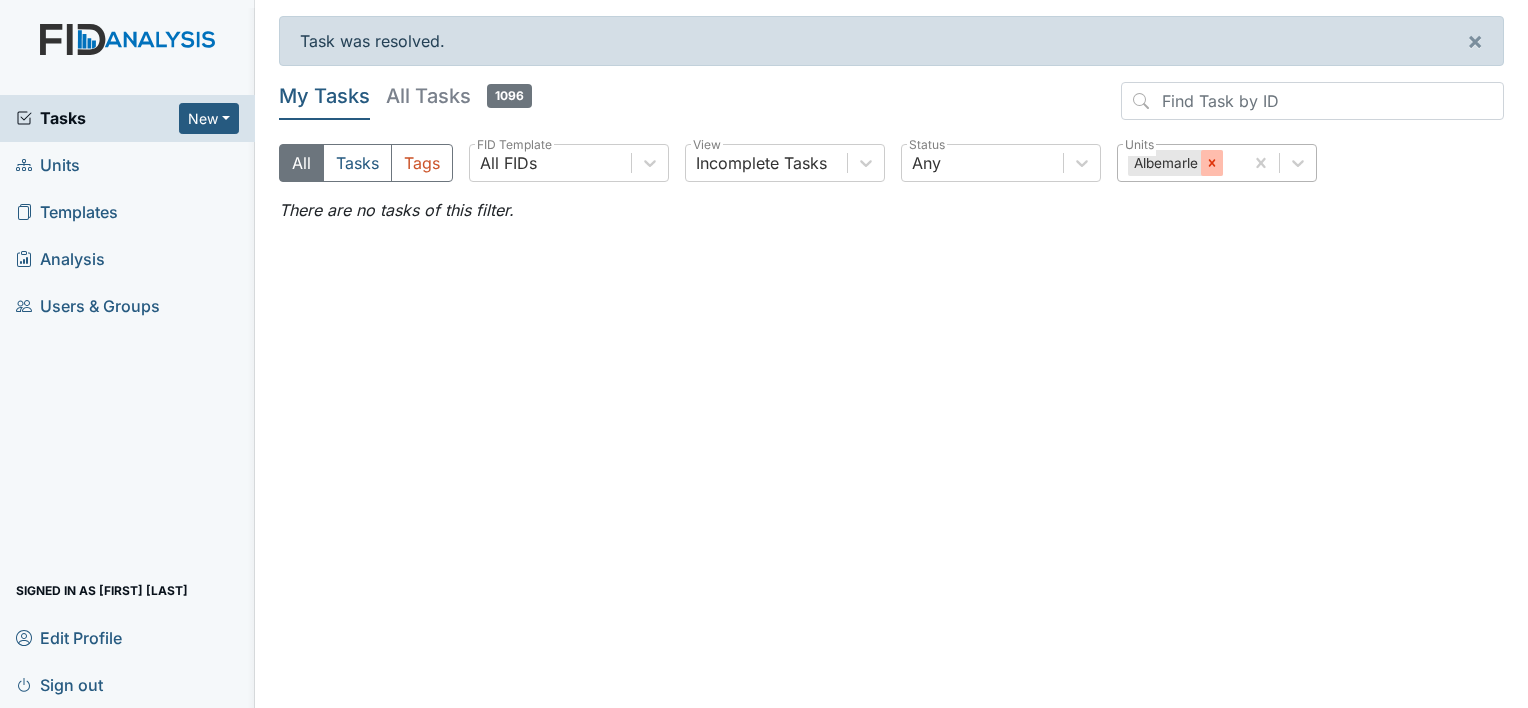 click 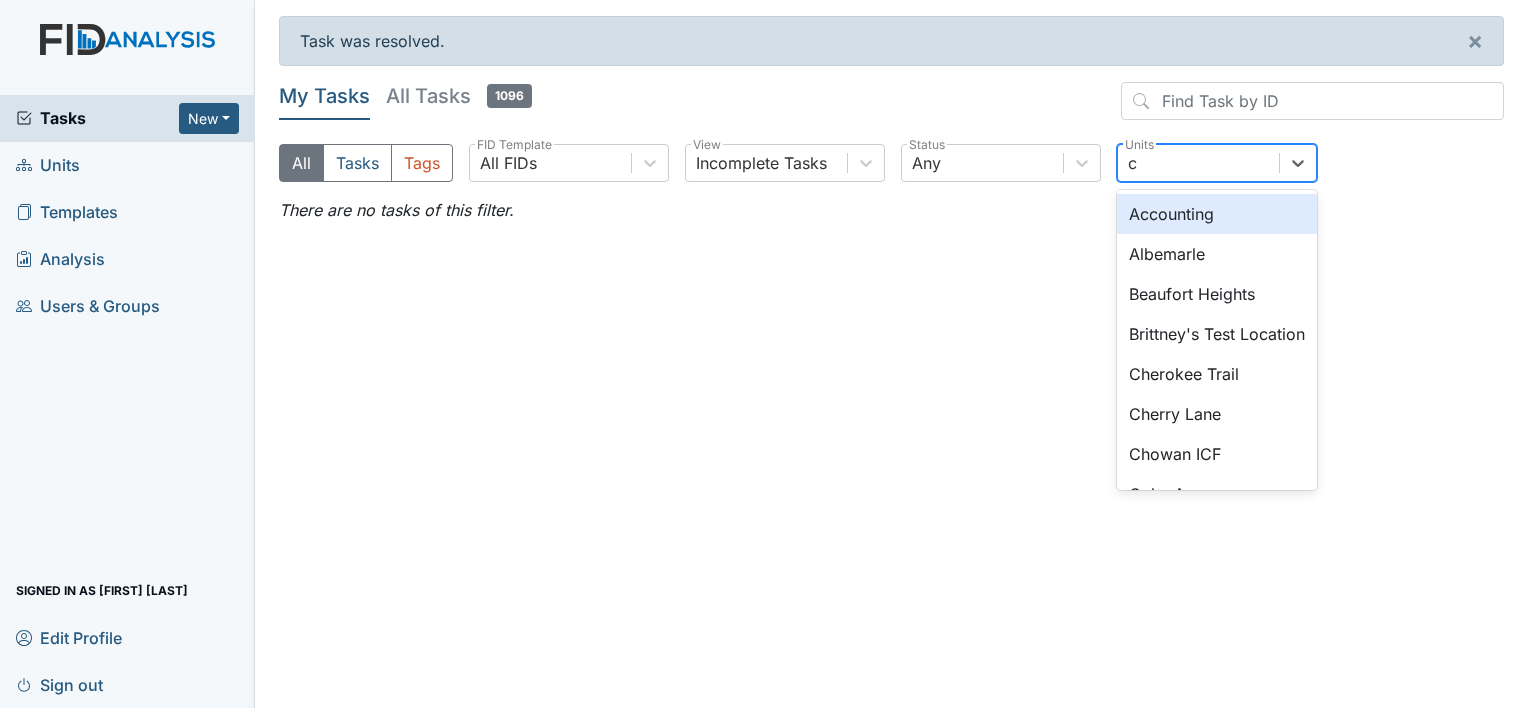 type on "ch" 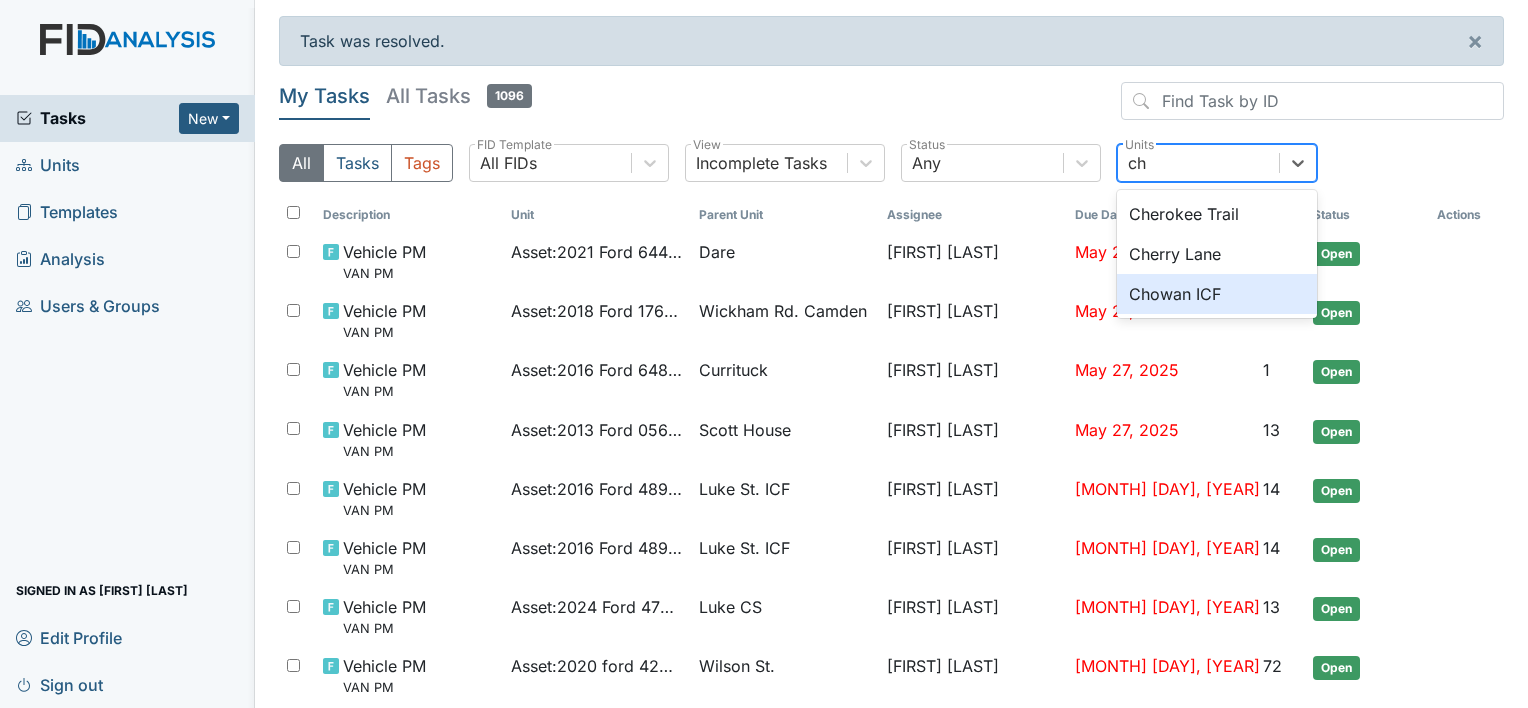 click on "Chowan ICF" at bounding box center (1217, 294) 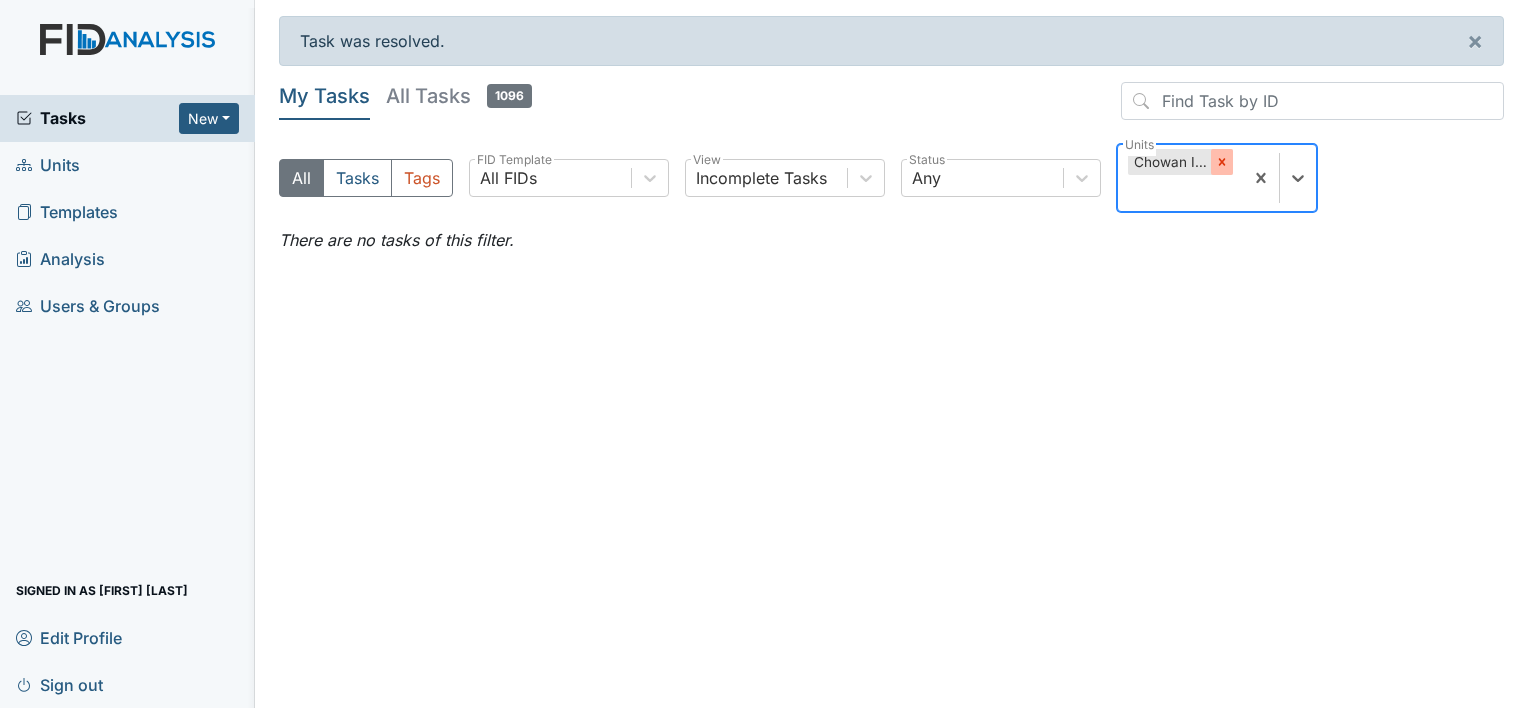 click 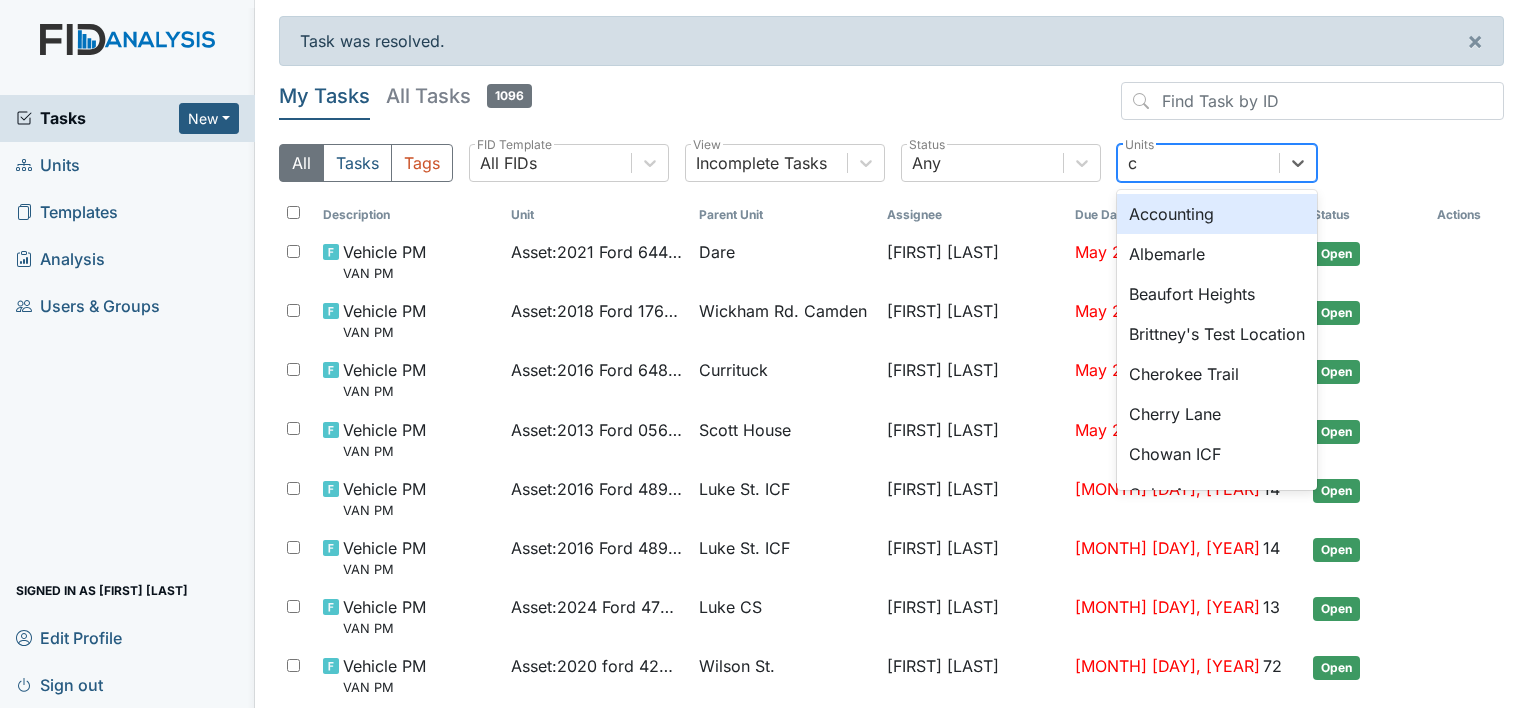 type on "co" 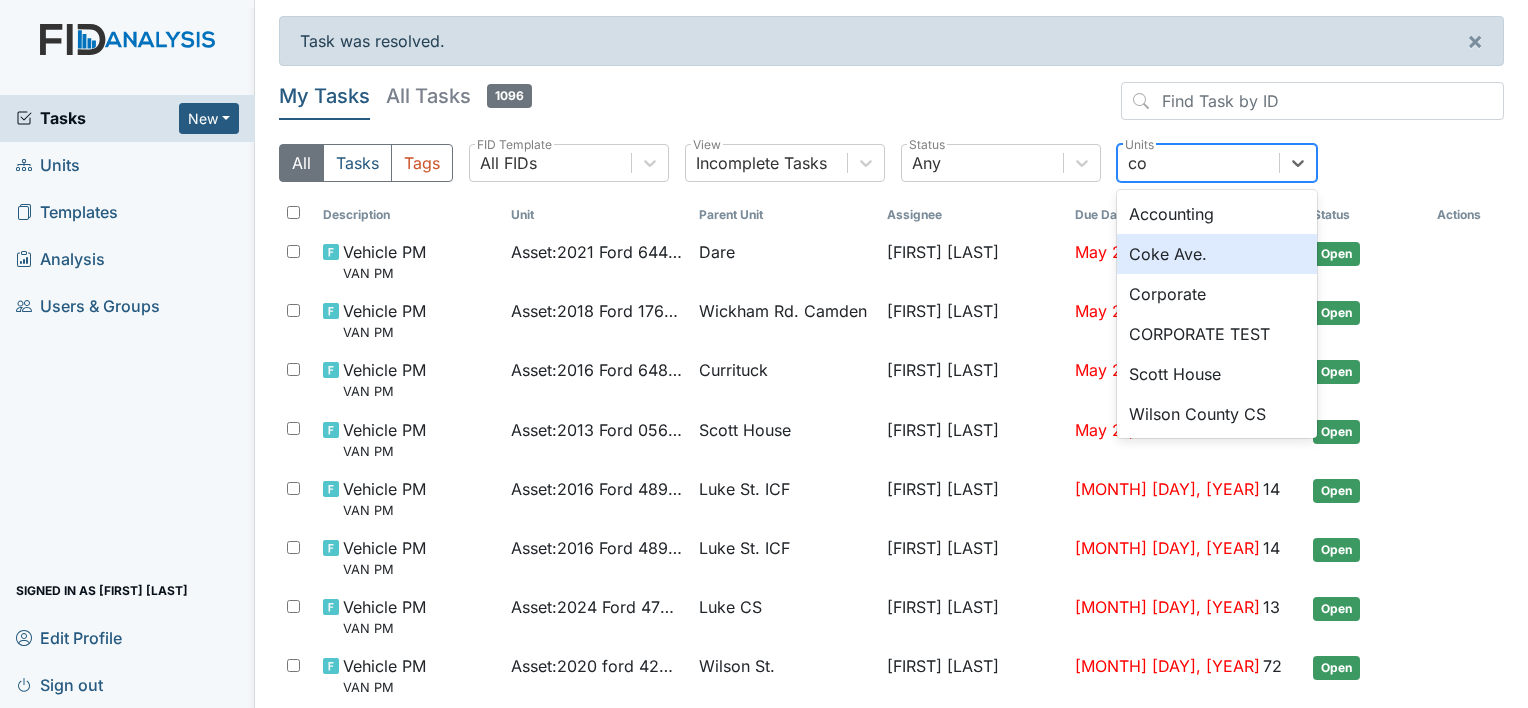 click on "Coke Ave." at bounding box center (1217, 254) 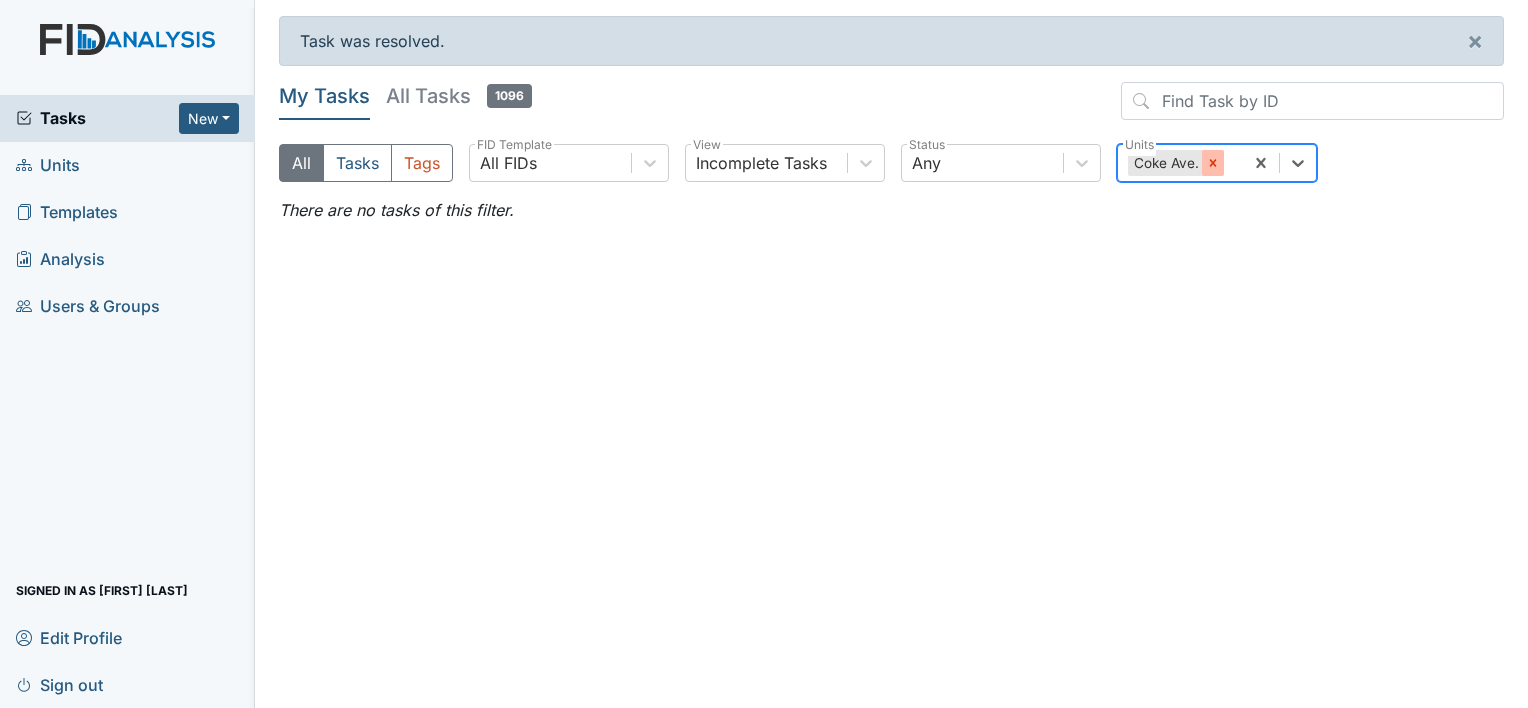 click 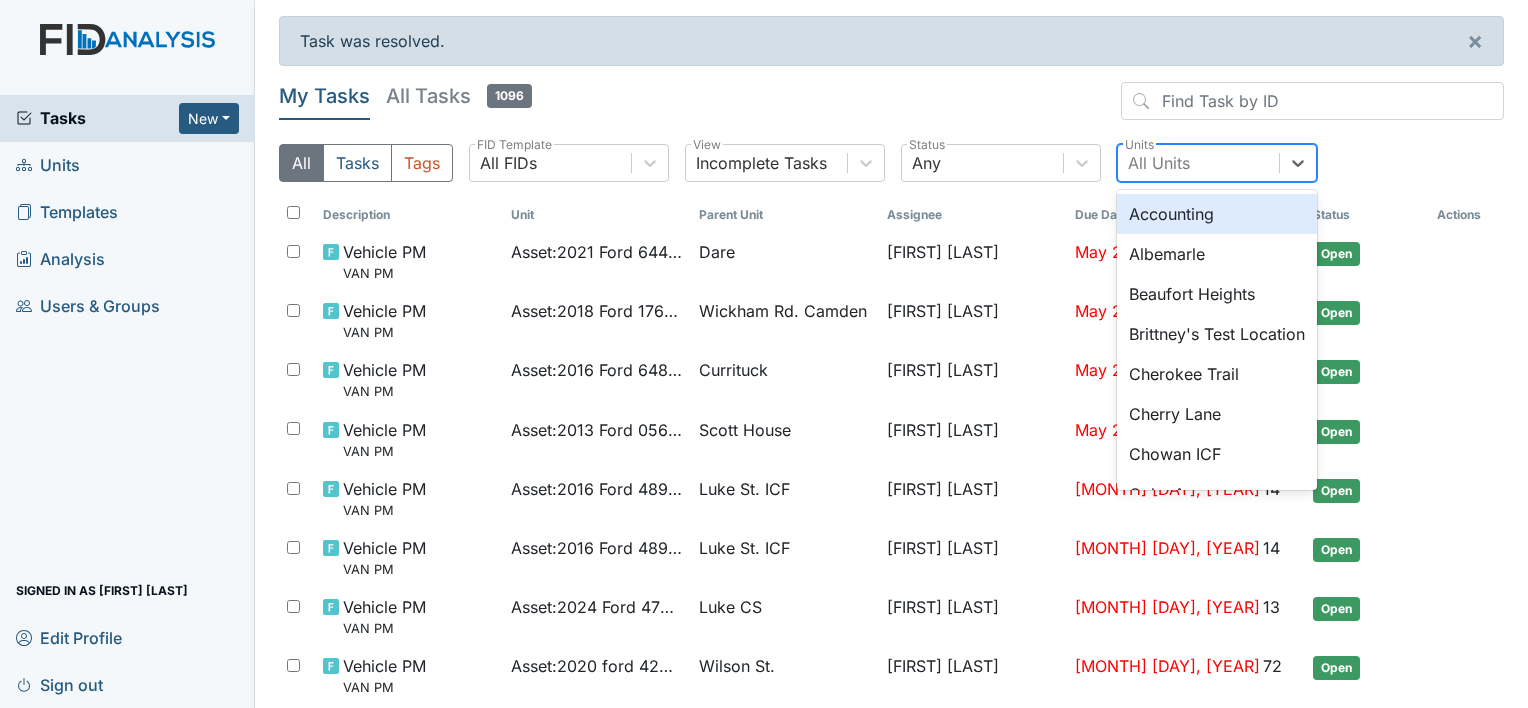 click on "All Units" at bounding box center [1159, 163] 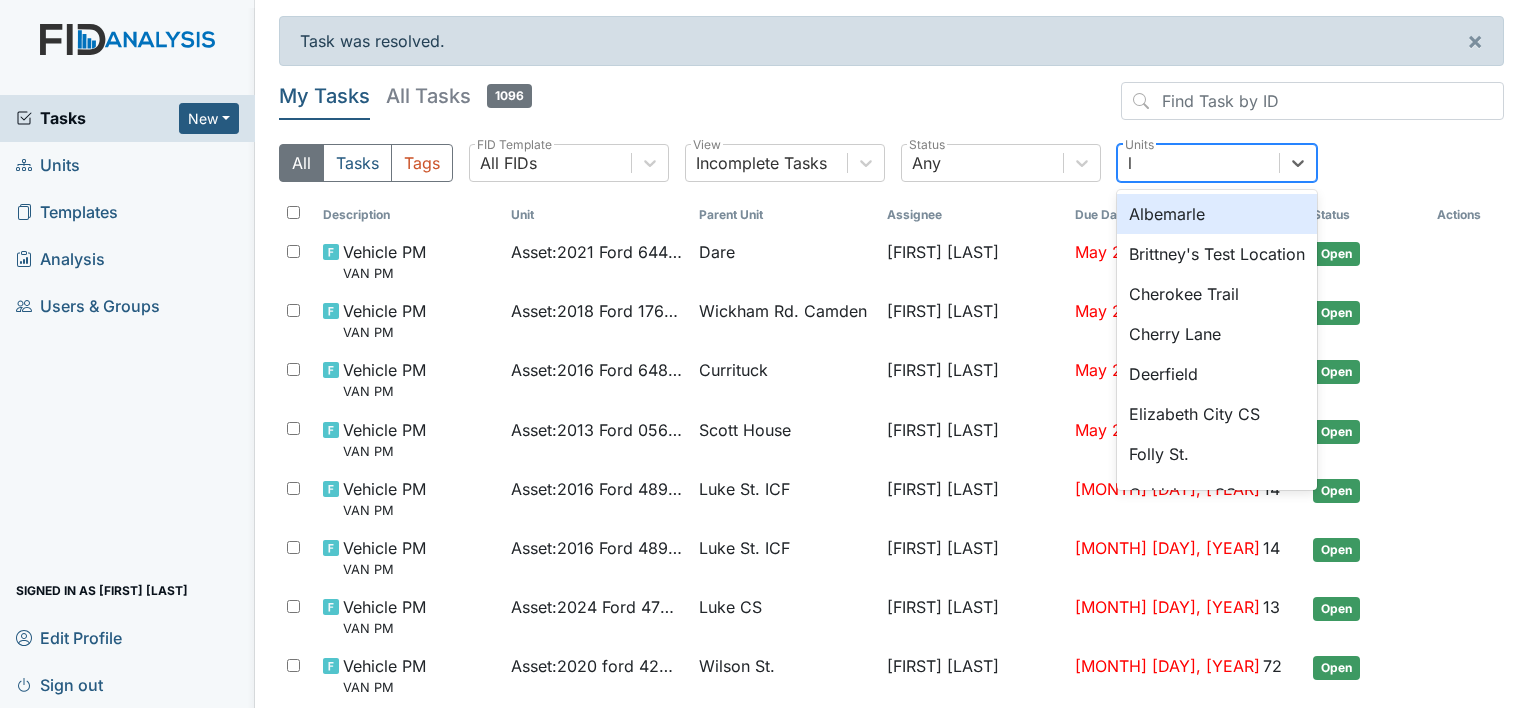 type on "lu" 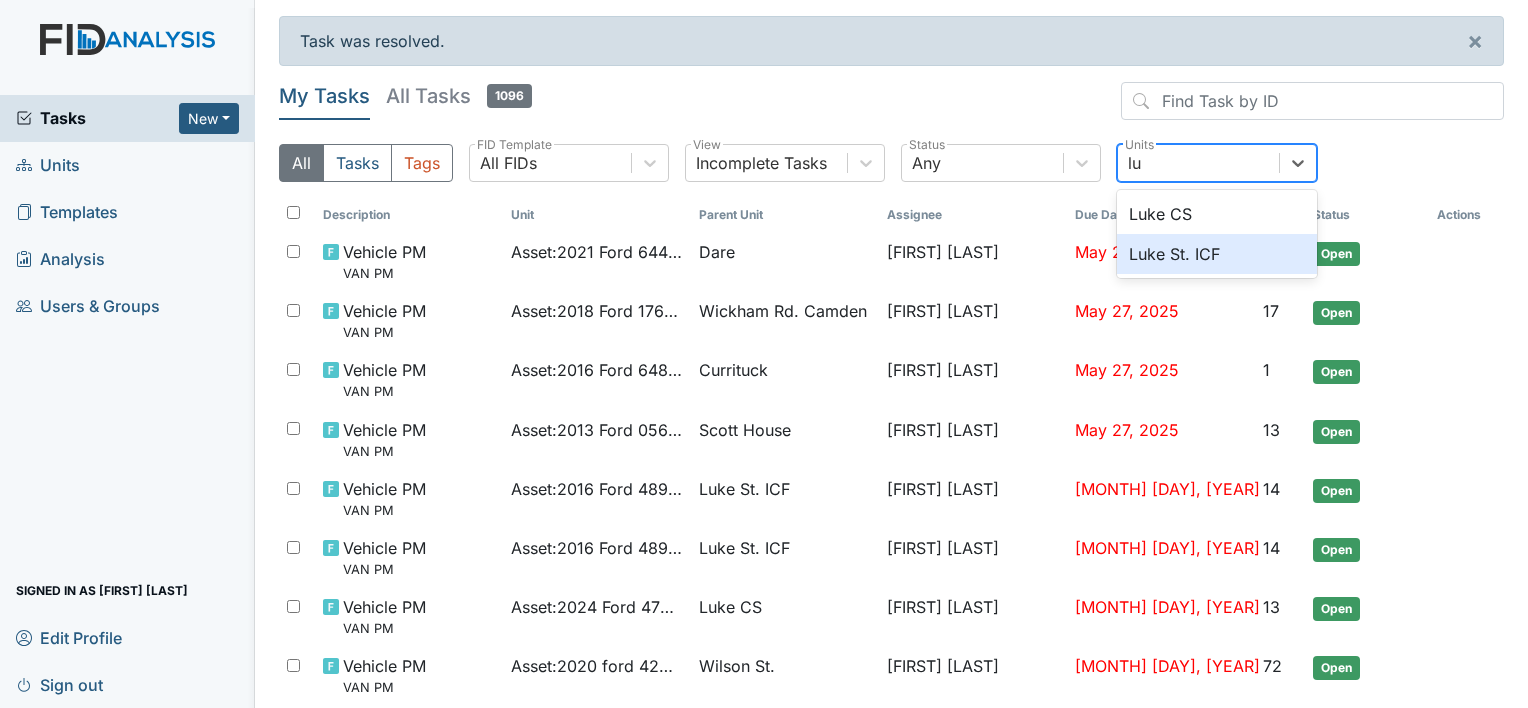 click on "Luke St. ICF" at bounding box center [1217, 254] 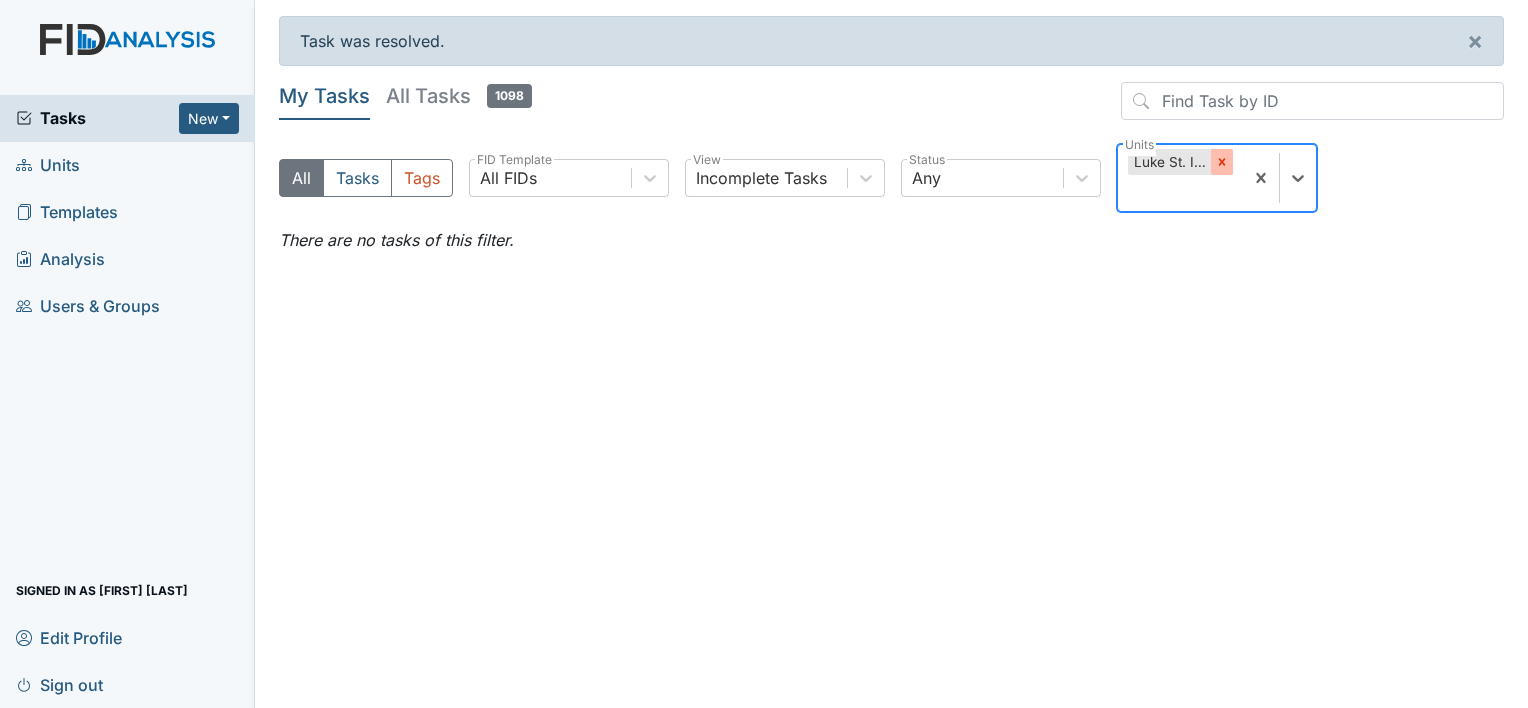 click 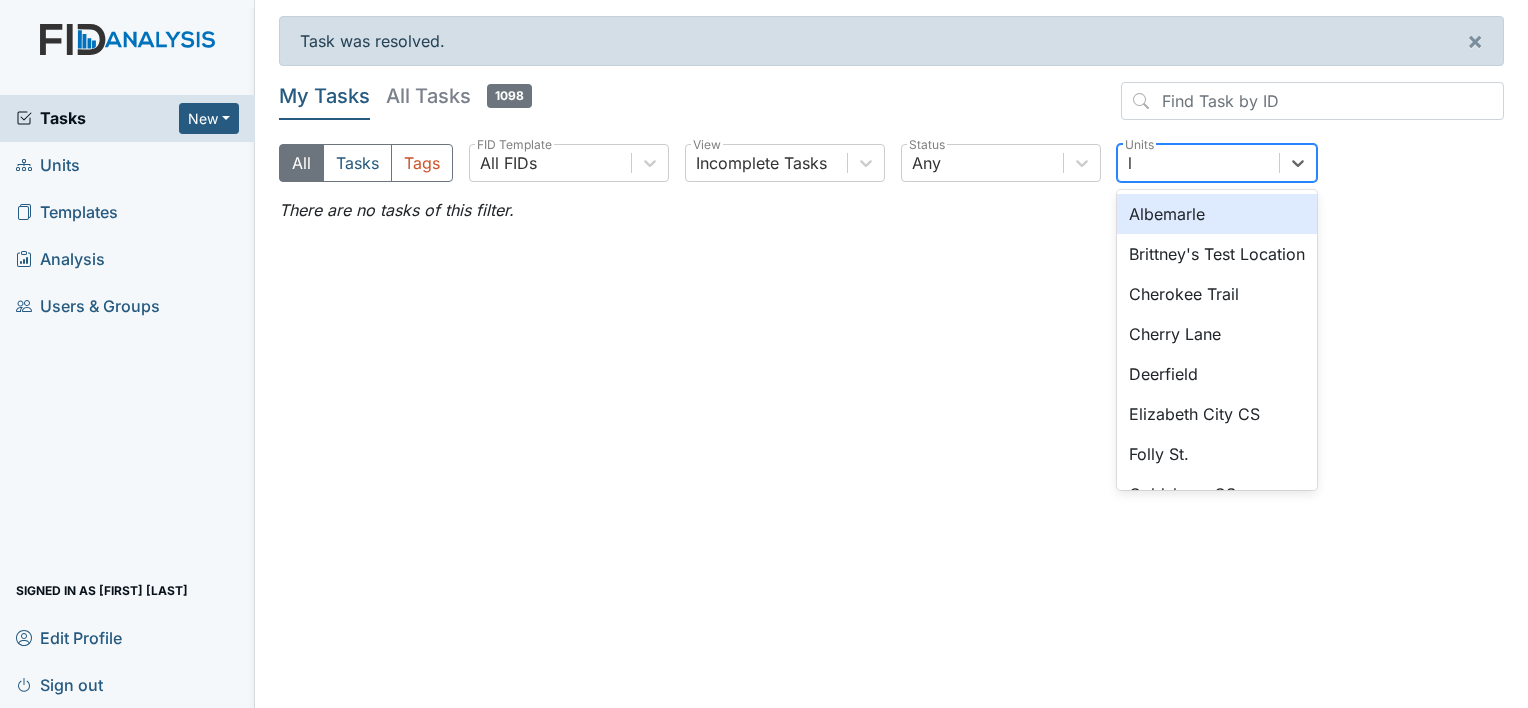 type on "lu" 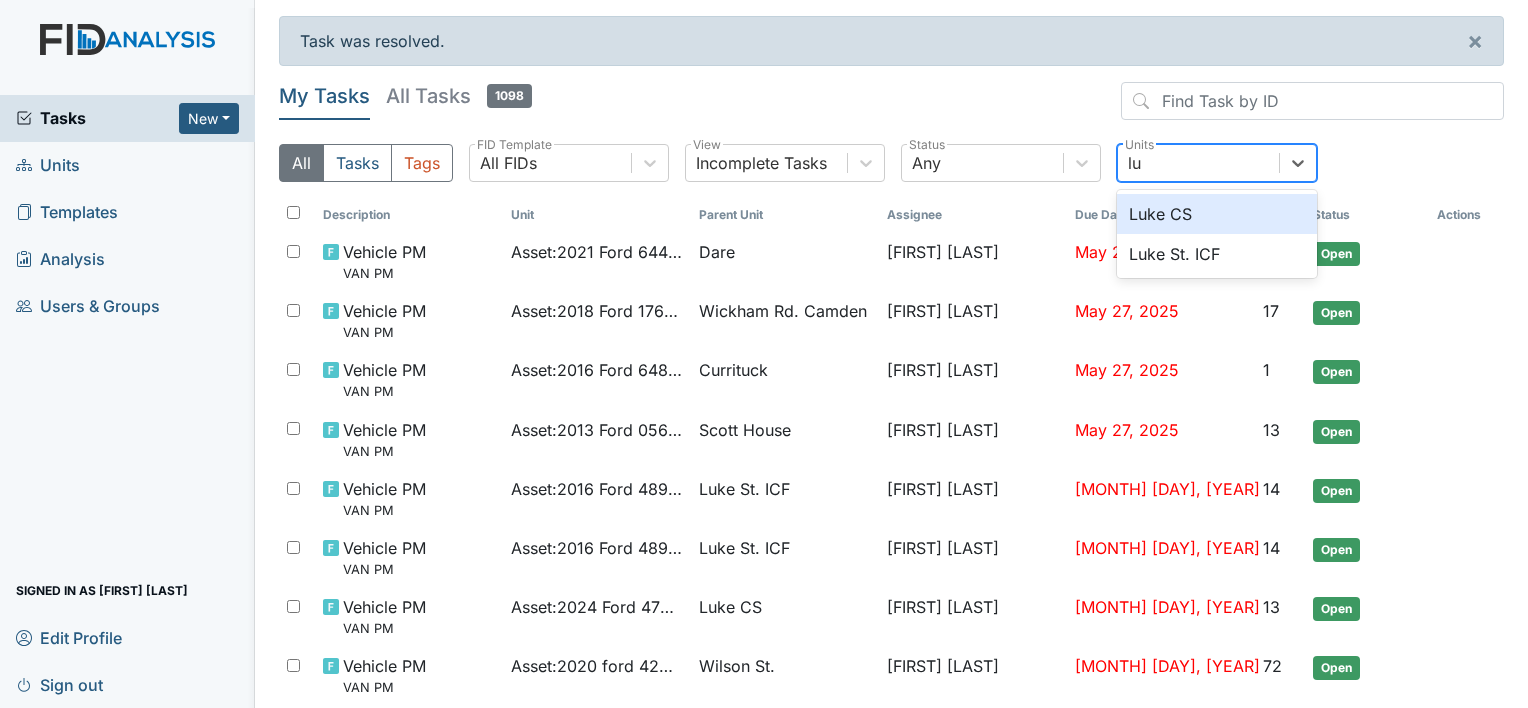 click on "Luke CS" at bounding box center [1217, 214] 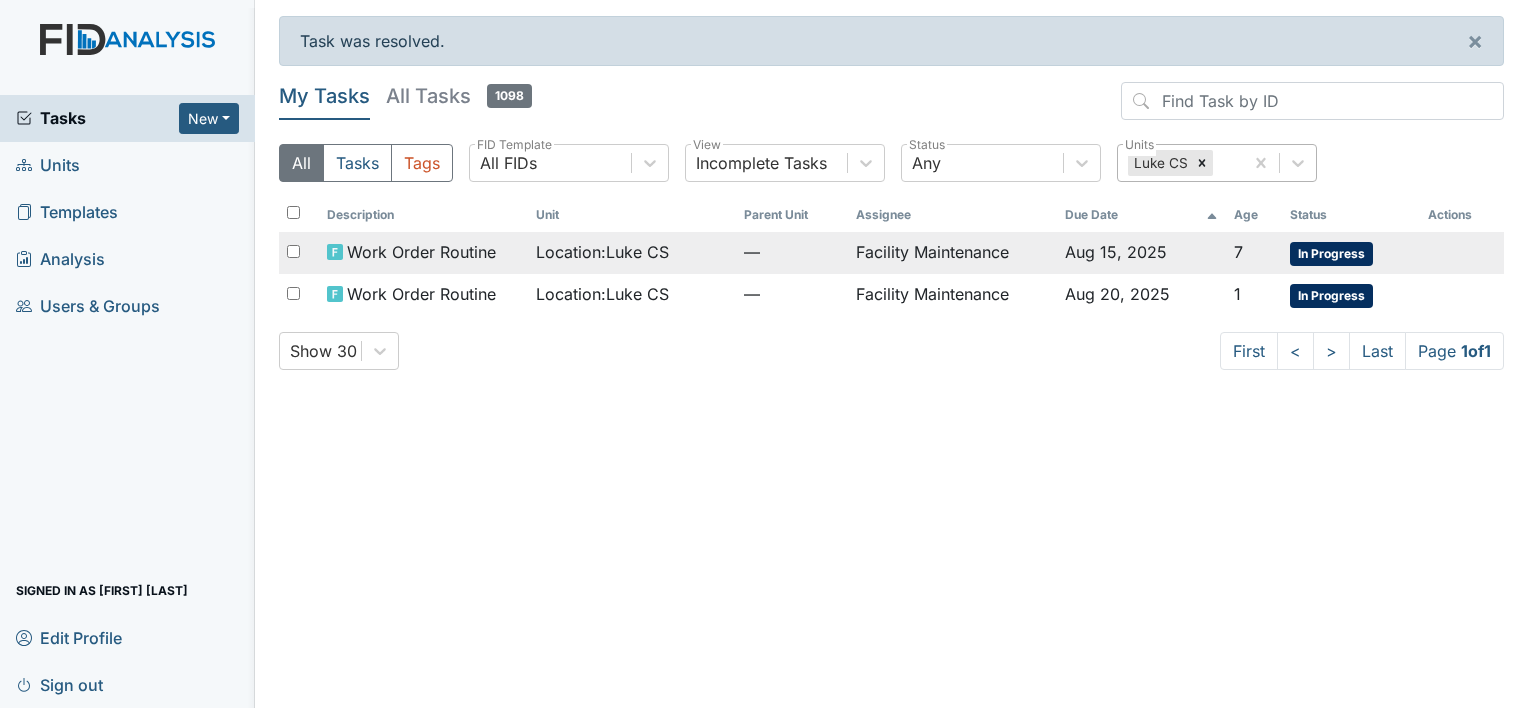 click on "Location :  Luke CS" at bounding box center [602, 252] 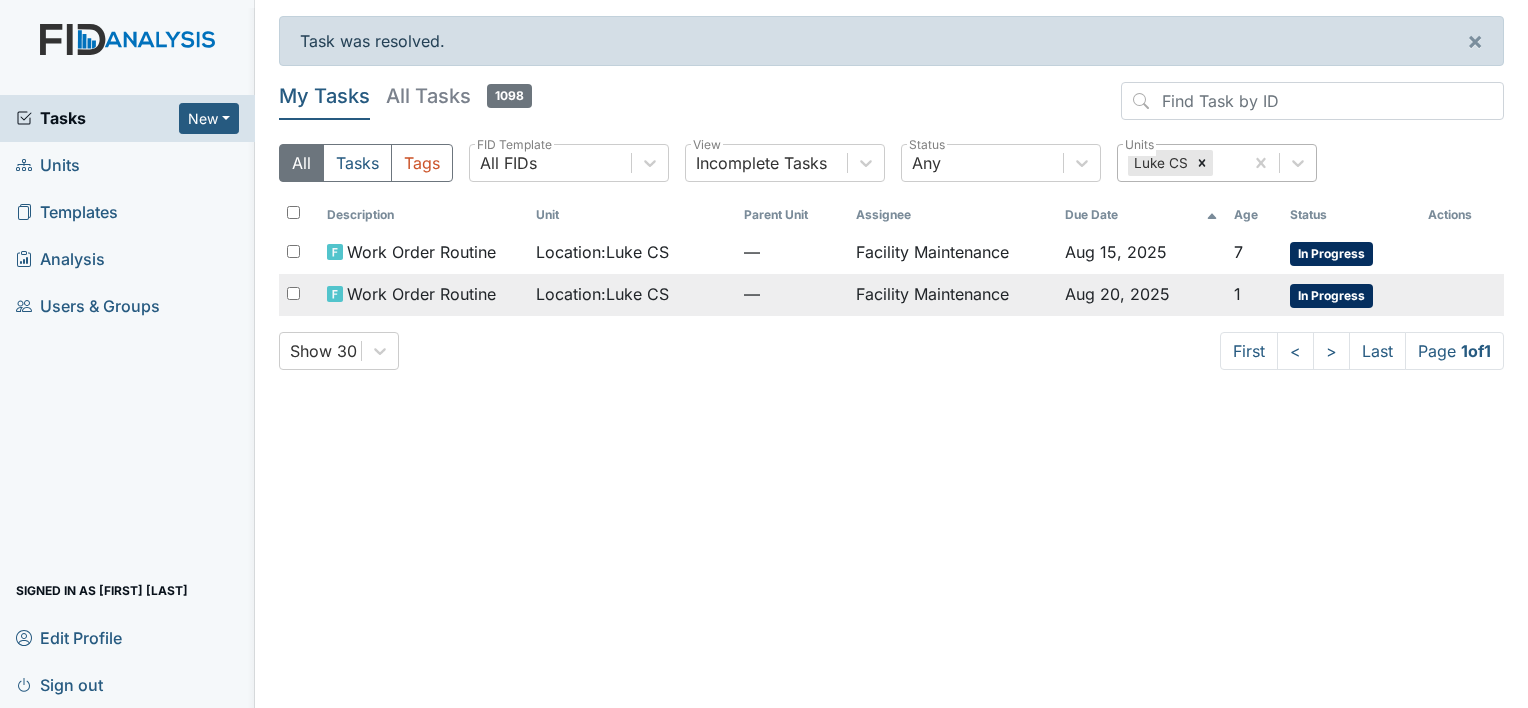 click on "Work Order Routine" at bounding box center (421, 294) 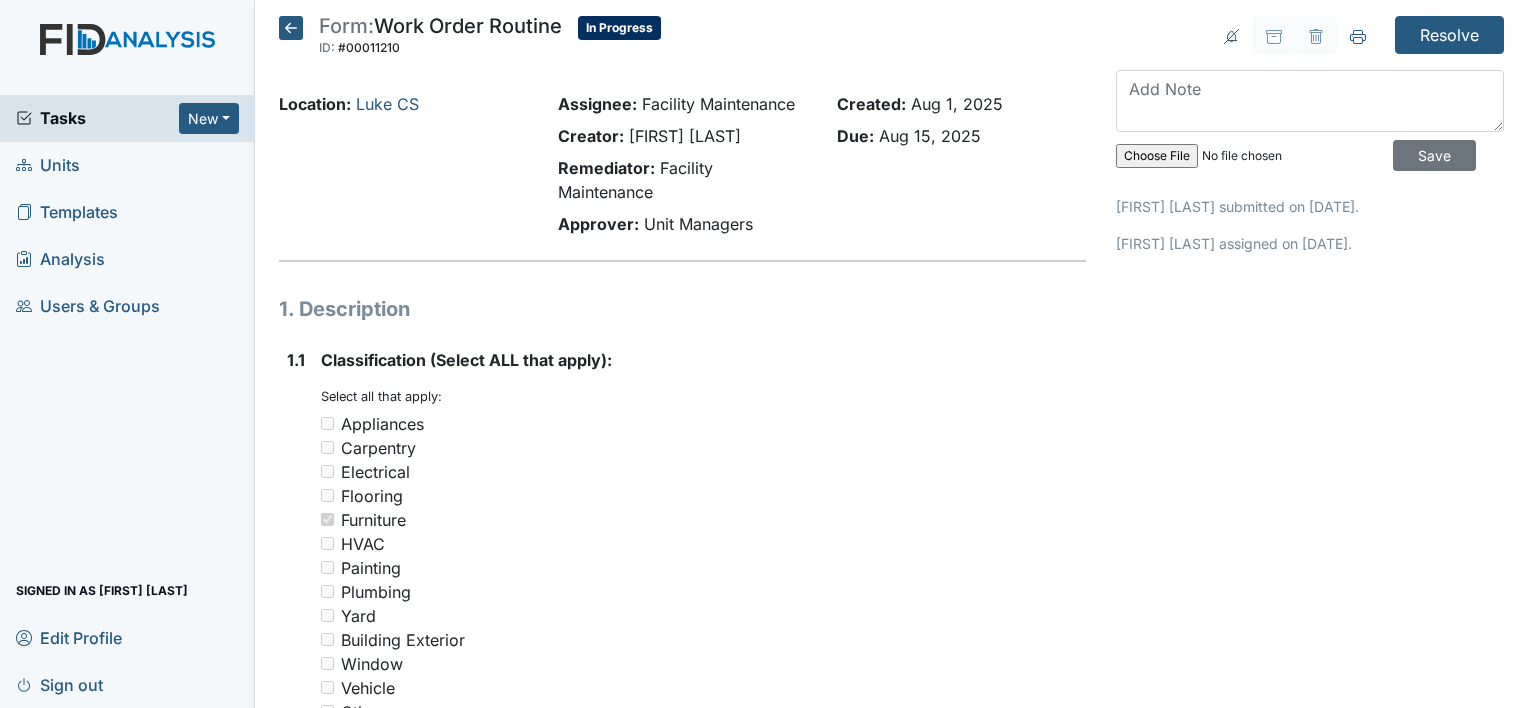 scroll, scrollTop: 0, scrollLeft: 0, axis: both 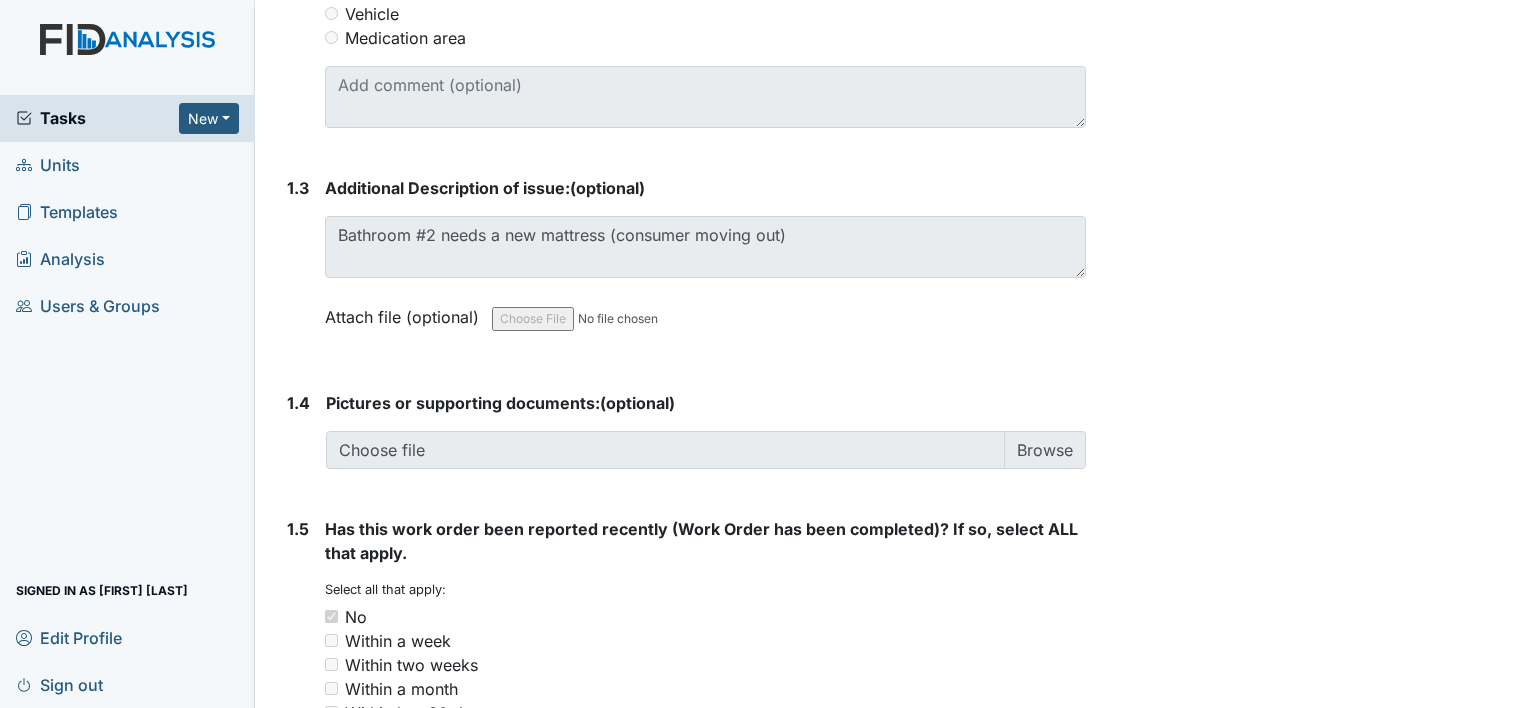 click on "Form:
Work Order Routine
ID:
#00011210
In Progress
Autosaving...
Location:
Luke CS
Assignee:
Facility Maintenance
Creator:
[FIRST] [LAST]
Remediator:
Facility Maintenance
Approver:
Unit Managers
Created:
[DATE]
Due:
[DATE]
1. Description
1.1
Classification (Select ALL that apply):
You must select one or more of the below options.
Select all that apply:
Appliances
Carpentry
Electrical
Flooring
Furniture
HVAC
Painting
Plumbing
Yard
Building Exterior
Window
Vehicle
Other
1.2
Location in Facility (bathroom, bedroom, closet, hallway or classroom please add location in the comment section):
You must select one of the below options." at bounding box center (891, 354) 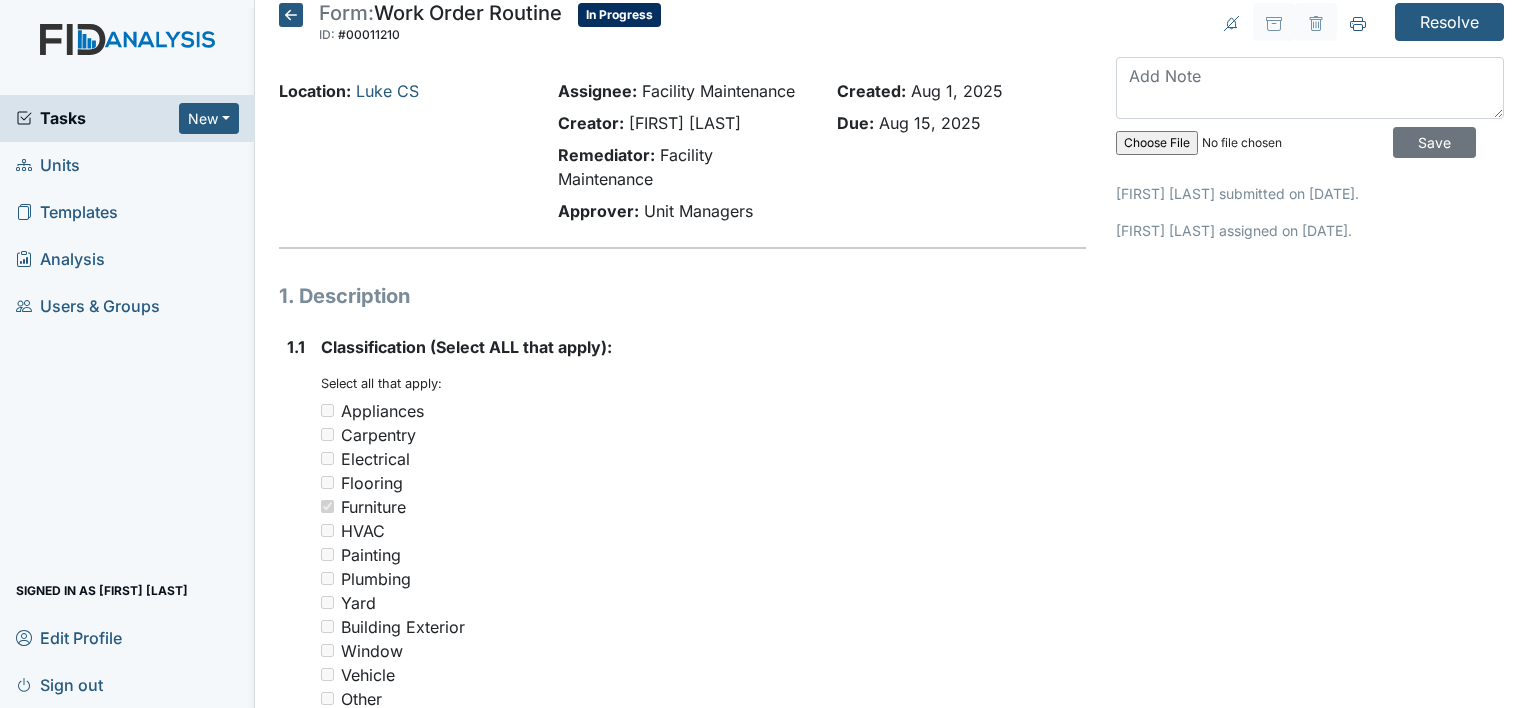 scroll, scrollTop: 0, scrollLeft: 0, axis: both 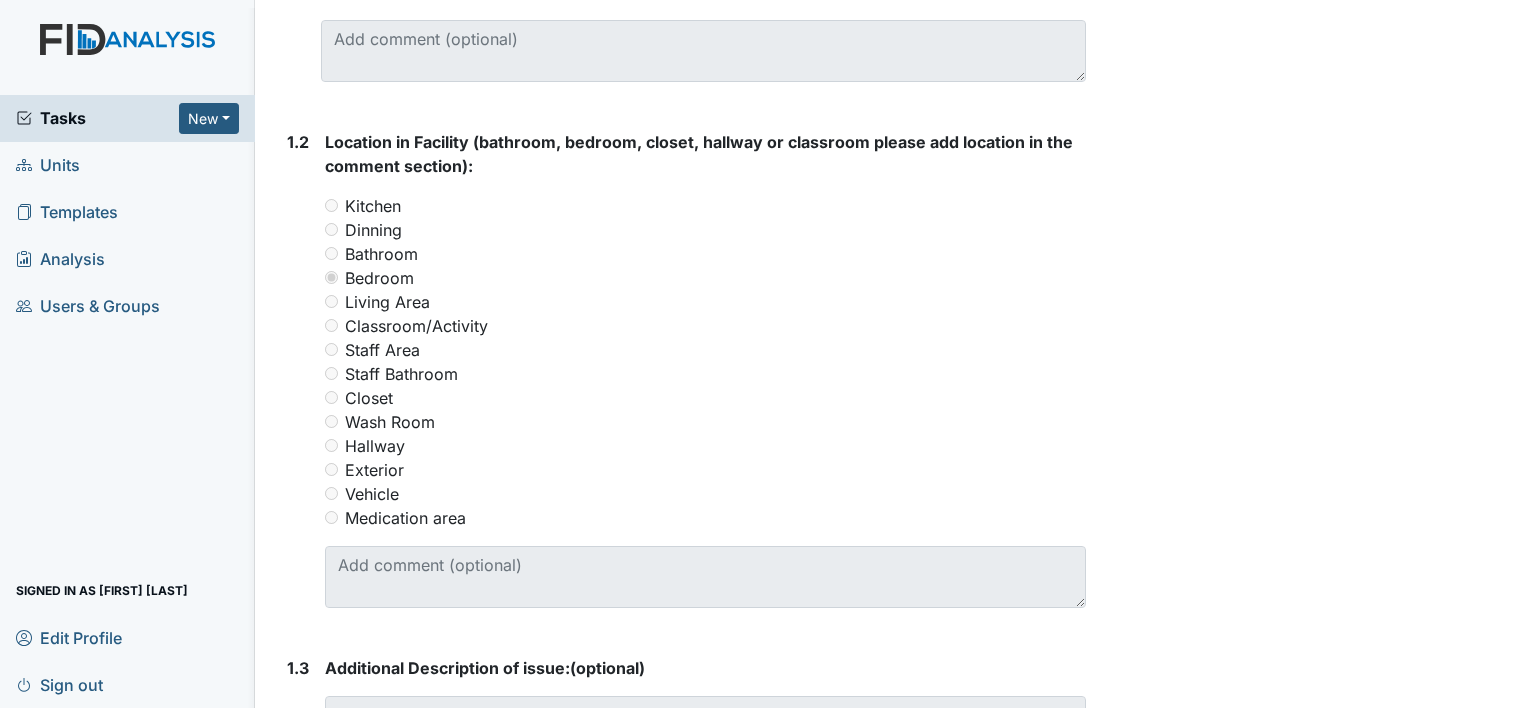click on "Form:
Work Order Routine
ID:
#00011183
In Progress
Autosaving...
Location:
Luke CS
Assignee:
Facility Maintenance
Creator:
[FIRST] [LAST]
Remediator:
Facility Maintenance
Approver:
Unit Managers
Created:
[DATE]
Due:
[DATE]
1. Description
1.1
Classification (Select ALL that apply):
You must select one or more of the below options.
Select all that apply:
Appliances
Carpentry
Electrical
Flooring
Furniture
HVAC
Painting
Plumbing
Yard
Building Exterior
Window
Vehicle
Other
1.2
Location in Facility (bathroom, bedroom, closet, hallway or classroom please add location in the comment section):
You must select one of the below options." at bounding box center (891, 354) 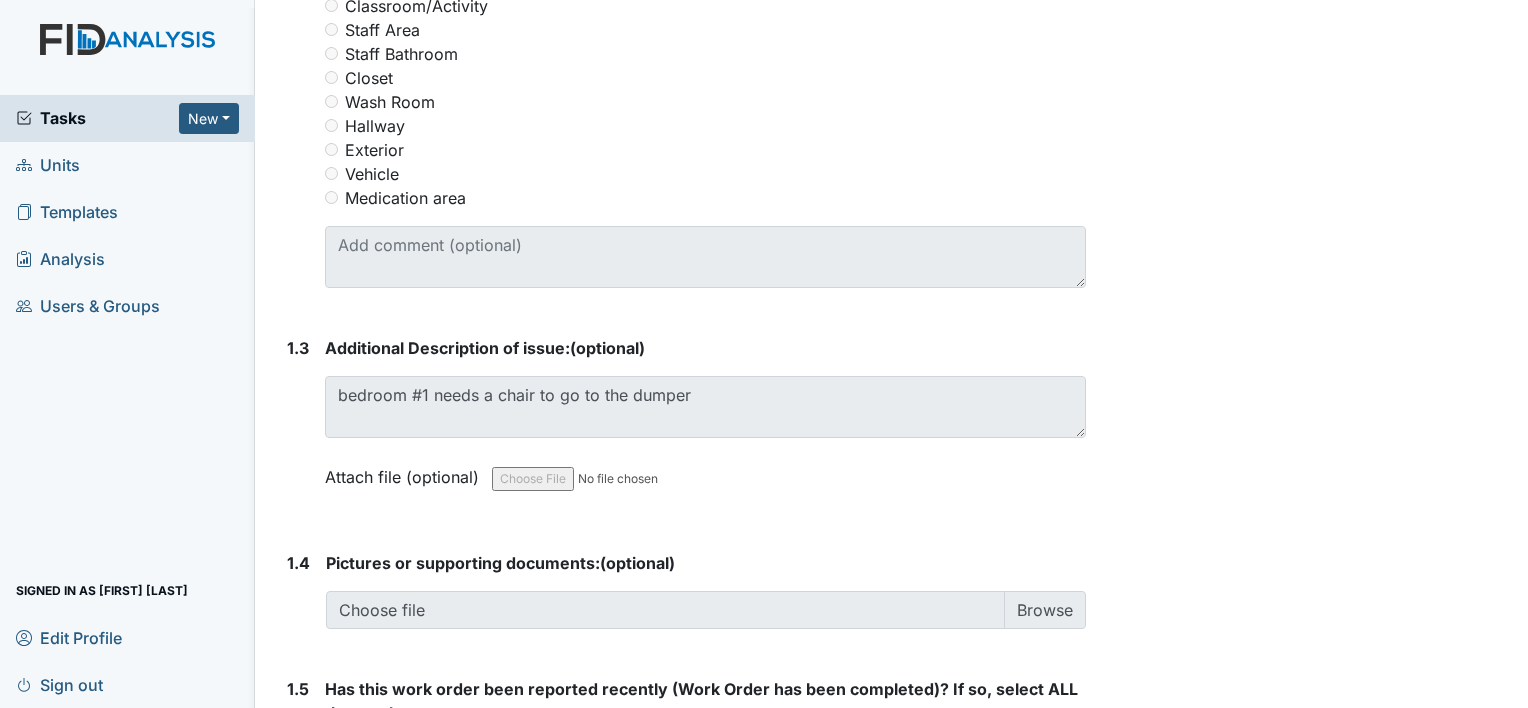 scroll, scrollTop: 1093, scrollLeft: 0, axis: vertical 